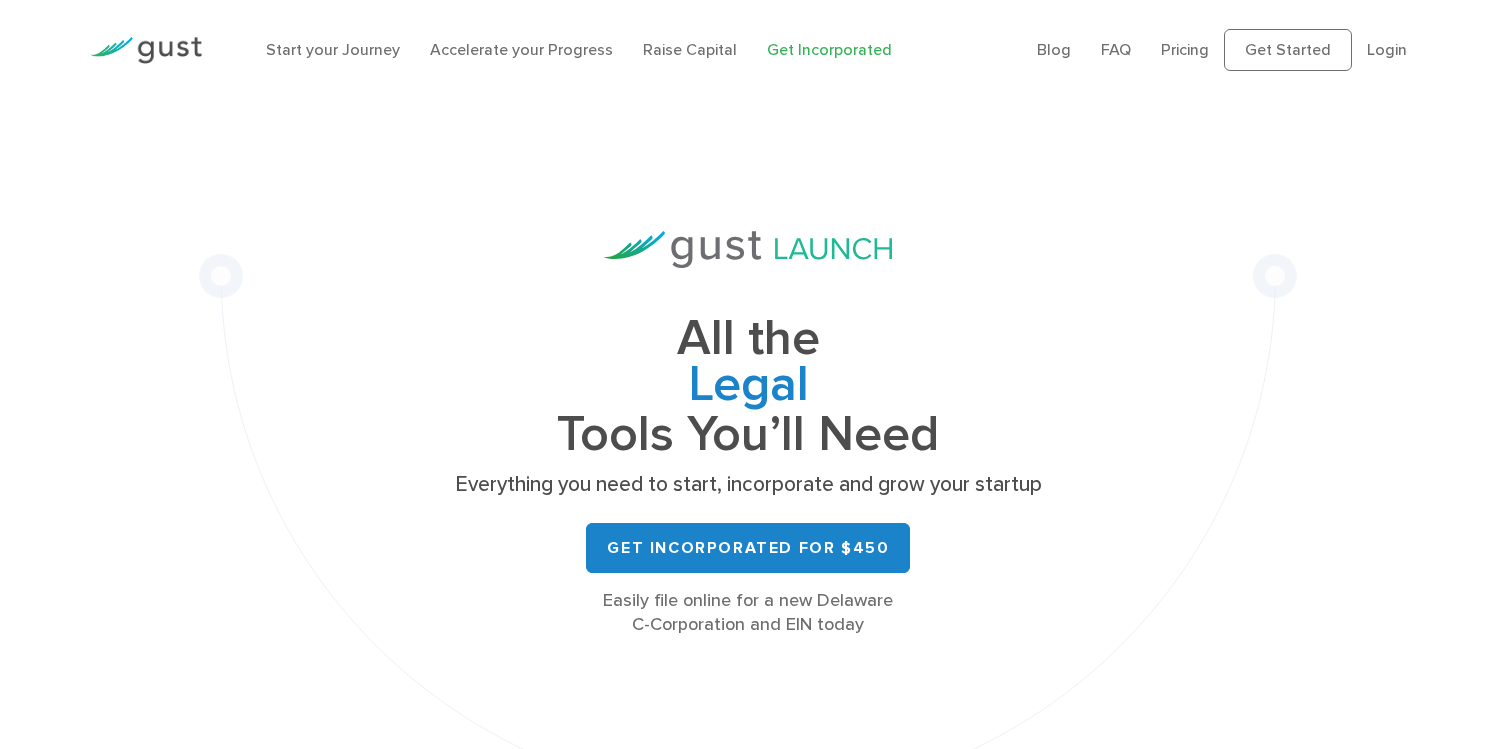 scroll, scrollTop: 0, scrollLeft: 0, axis: both 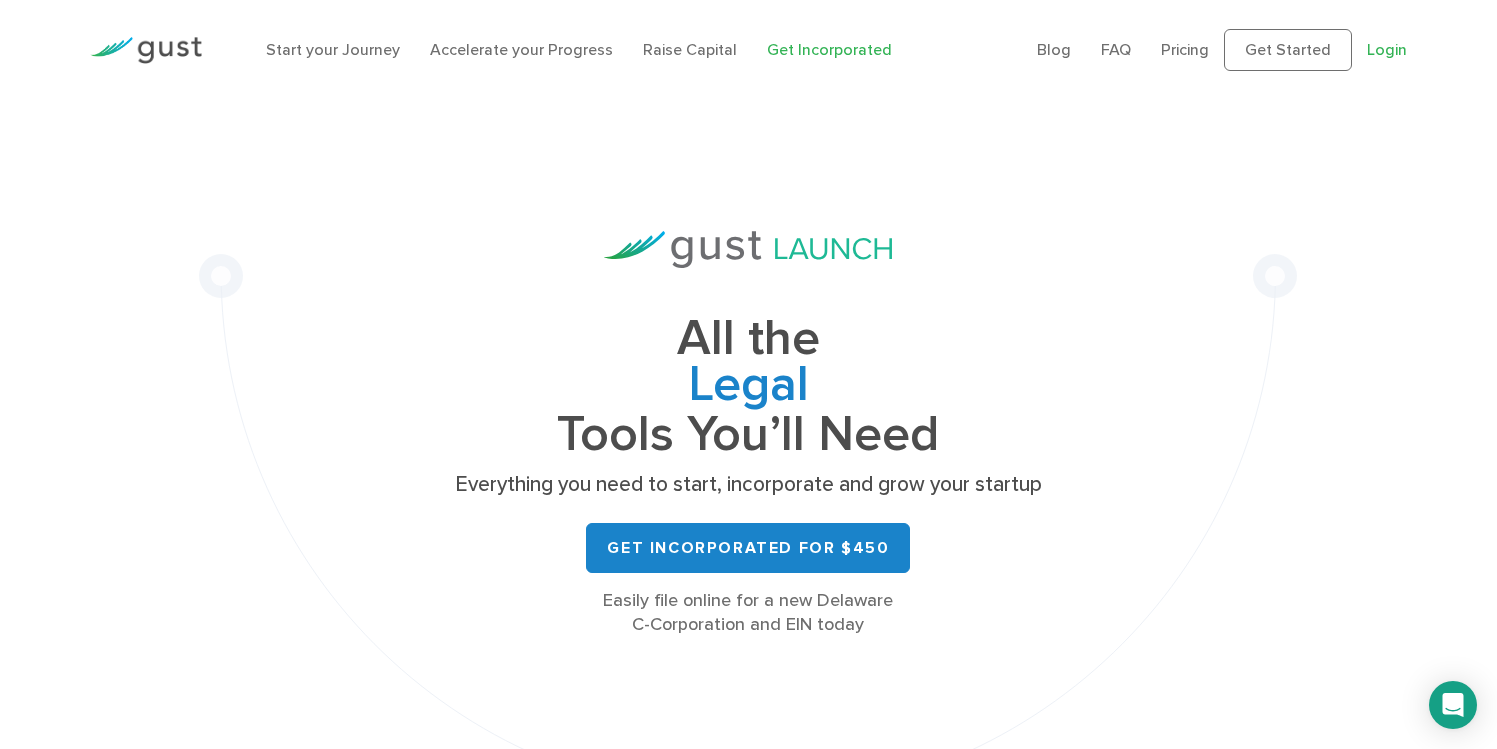 click on "Login" at bounding box center (1387, 49) 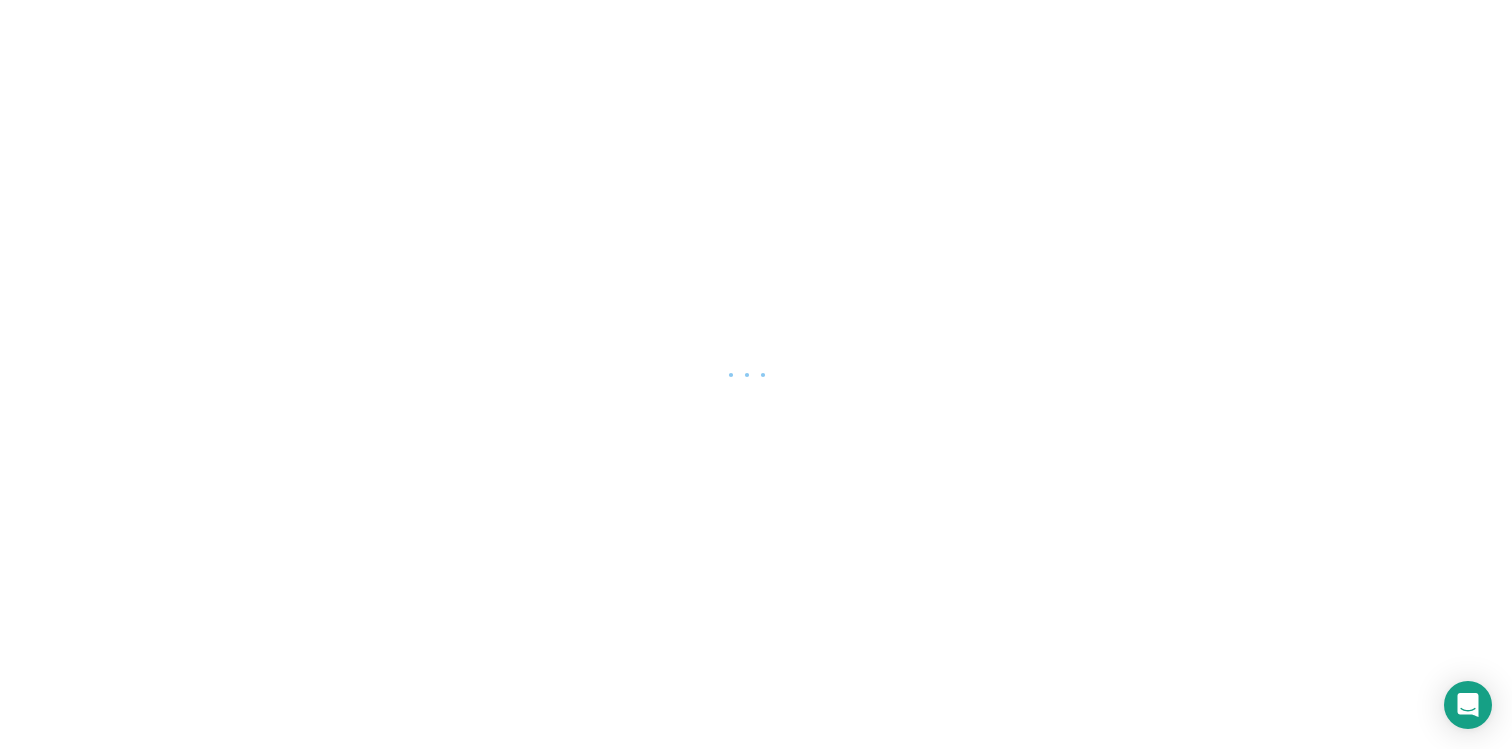 scroll, scrollTop: 0, scrollLeft: 0, axis: both 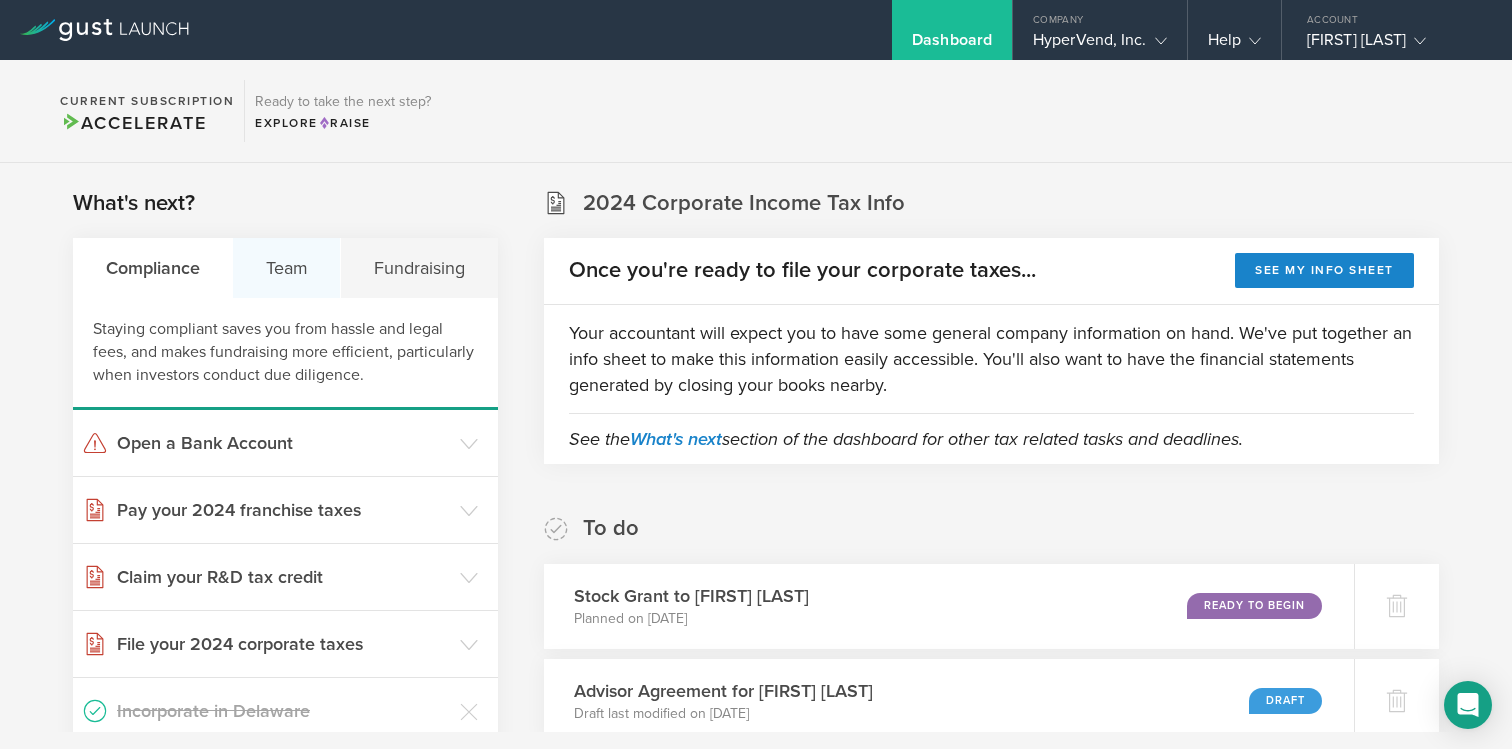click on "Team" at bounding box center (287, 268) 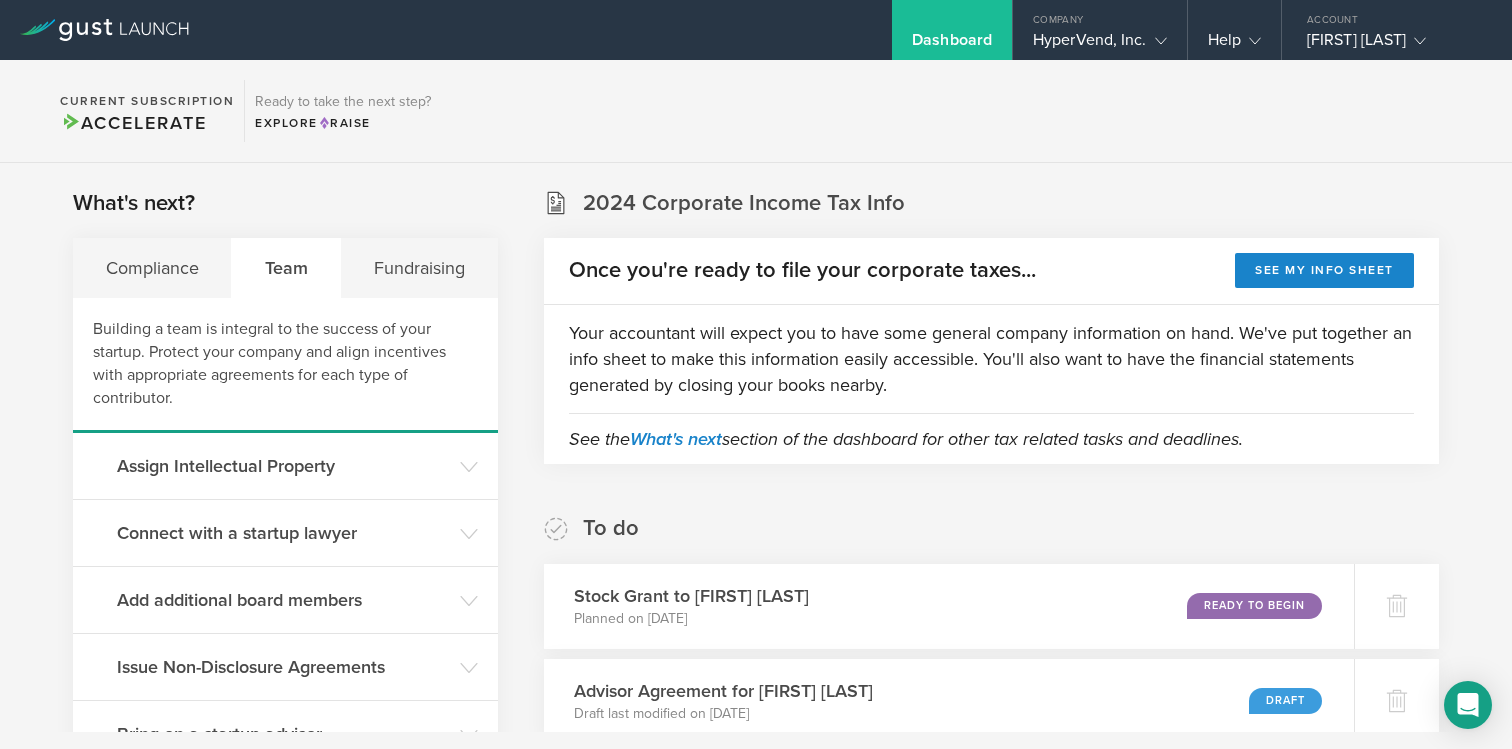 click on "What's next? Compliance Team Fundraising Building a team is integral to the success of your startup. Protect your company and align incentives with appropriate agreements for each type of contributor. Assign Intellectual Property Dismiss Assigning IP to your company It’s important to assign founder’s IP early on in order to ensure that the company owns all of its intellectual property. Failure to properly assign IP ownership can block investment and create a higher risk of expensive litigation in the future. Go to your legal documents                         Intellectual Property Punch List for Startups Connect with a startup lawyer Dismiss I've already got one Dismiss I don't need a lawyer right now Receiving guidance from a lawyer An experienced lawyer can provide the appropriate legal advice to help you make the right decisions and negotiate effectively with investors. See your todo items                         Why every startup needs a lawyer Add additional board members Dismiss Add a Board Member" at bounding box center (756, 4898) 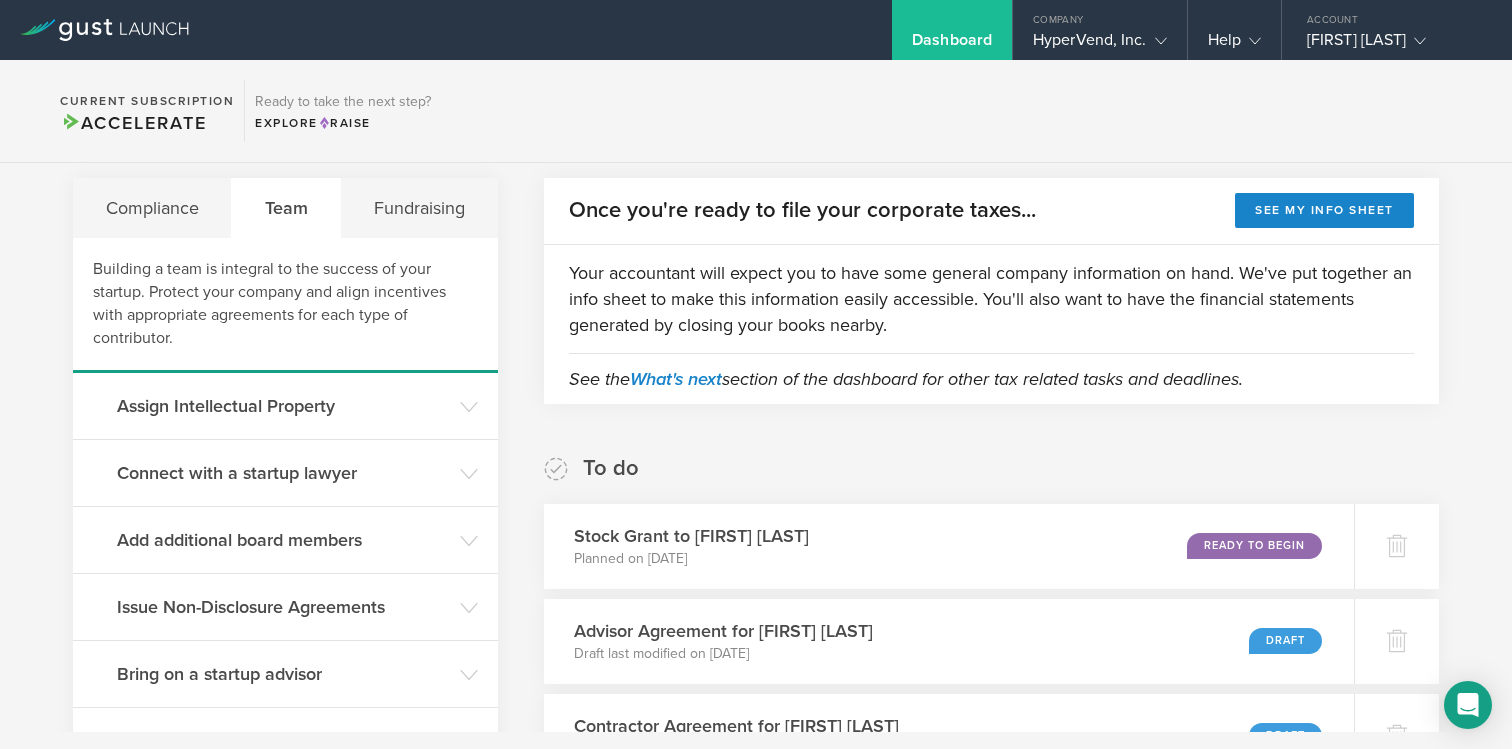 scroll, scrollTop: 0, scrollLeft: 0, axis: both 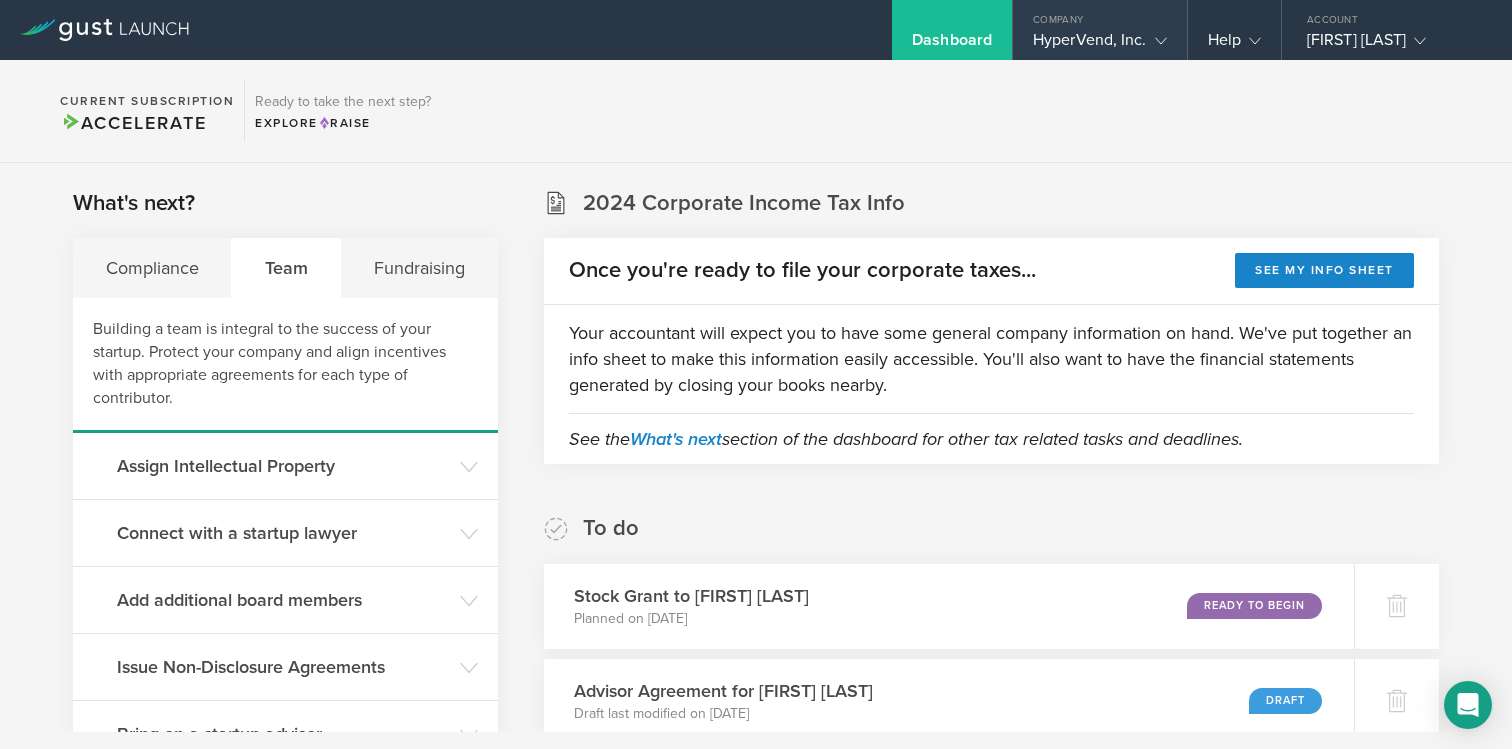 click 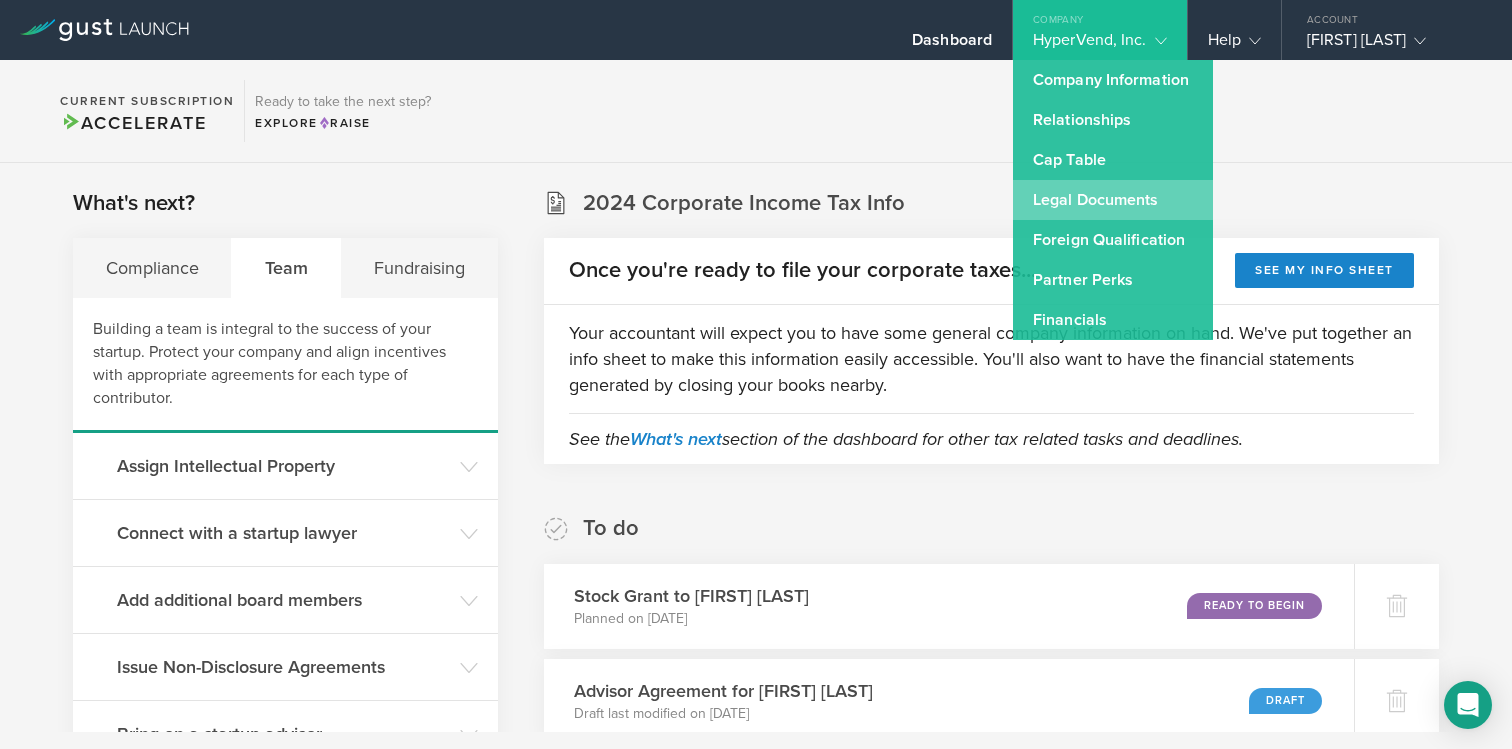 click on "Legal Documents" at bounding box center (1113, 200) 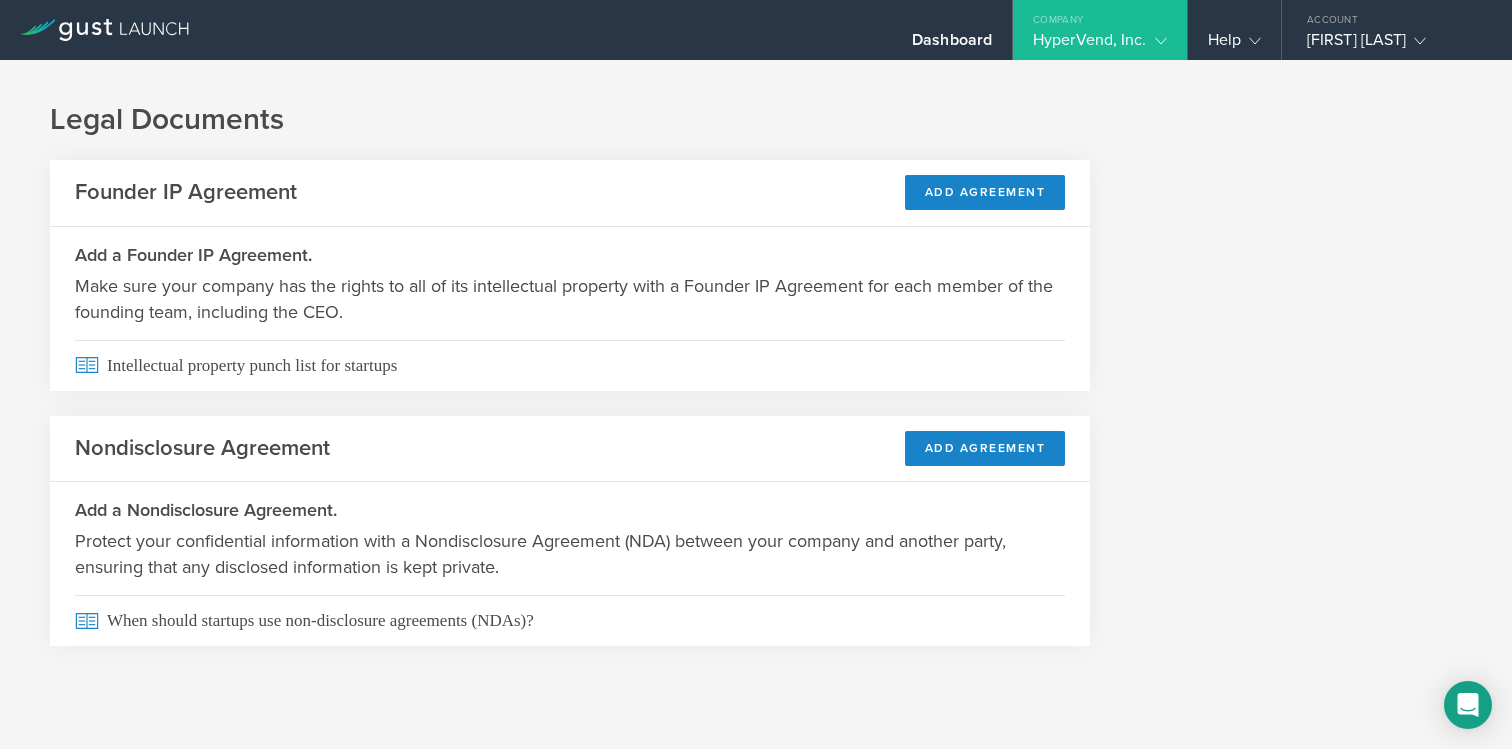 click at bounding box center [1157, 40] 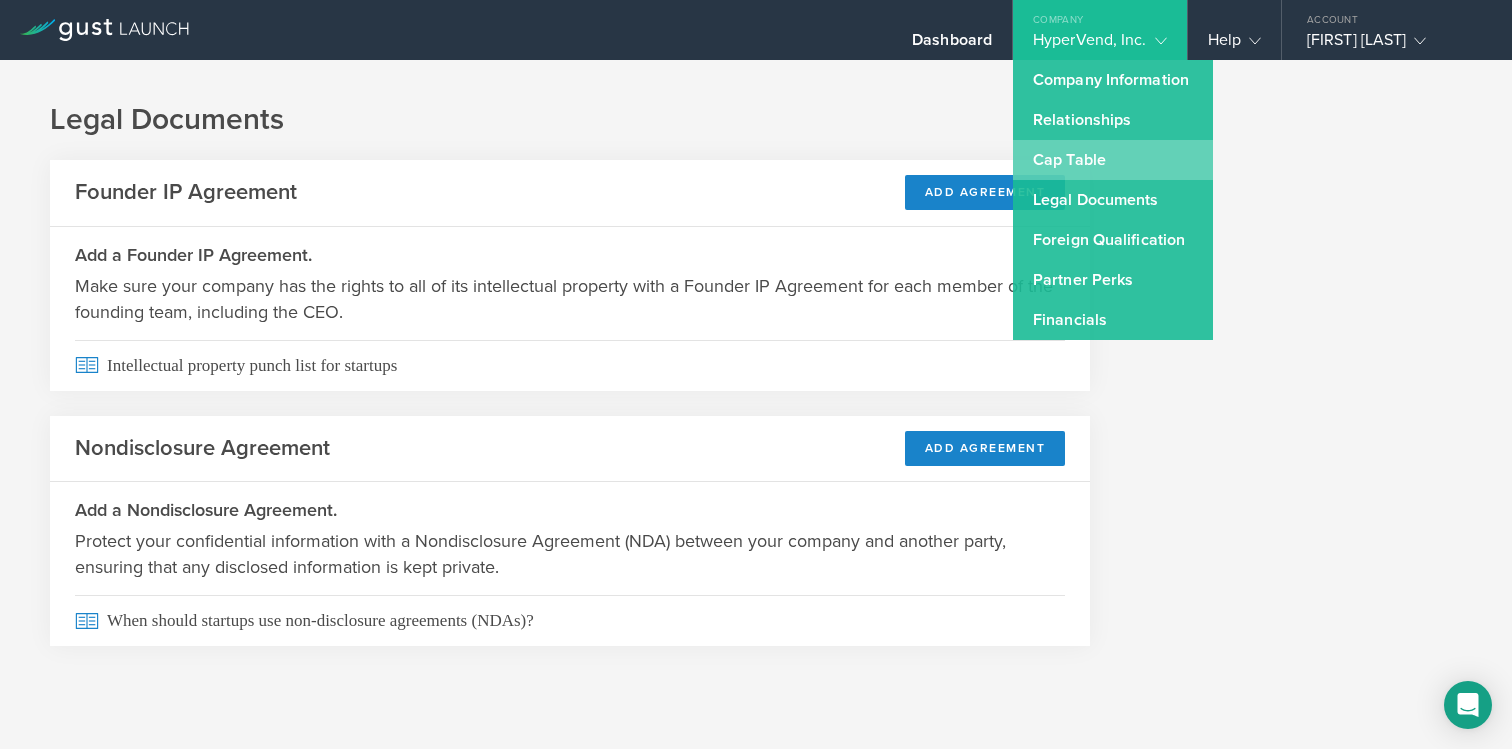 click on "Cap Table" at bounding box center [1113, 160] 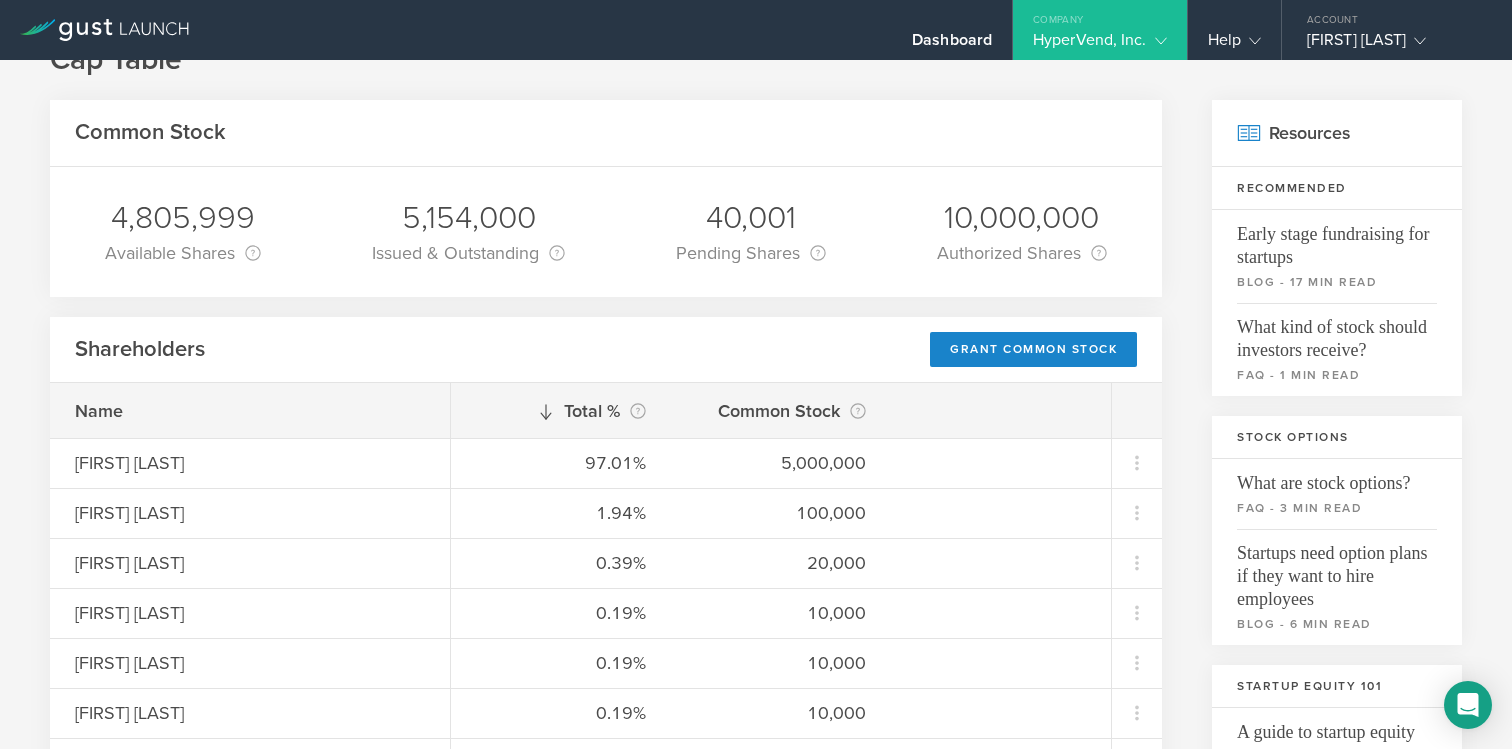 scroll, scrollTop: 61, scrollLeft: 0, axis: vertical 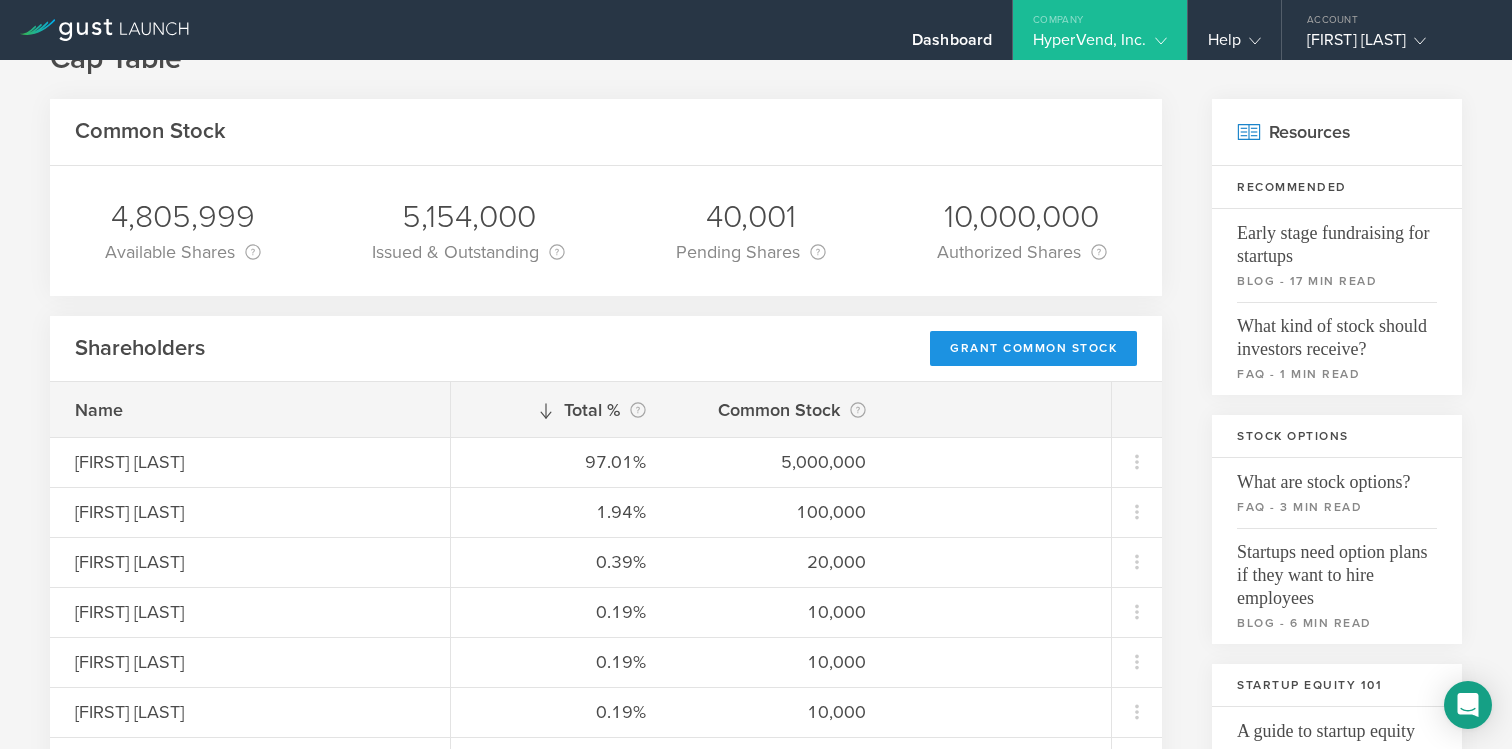 click on "Grant Common Stock" at bounding box center (1033, 348) 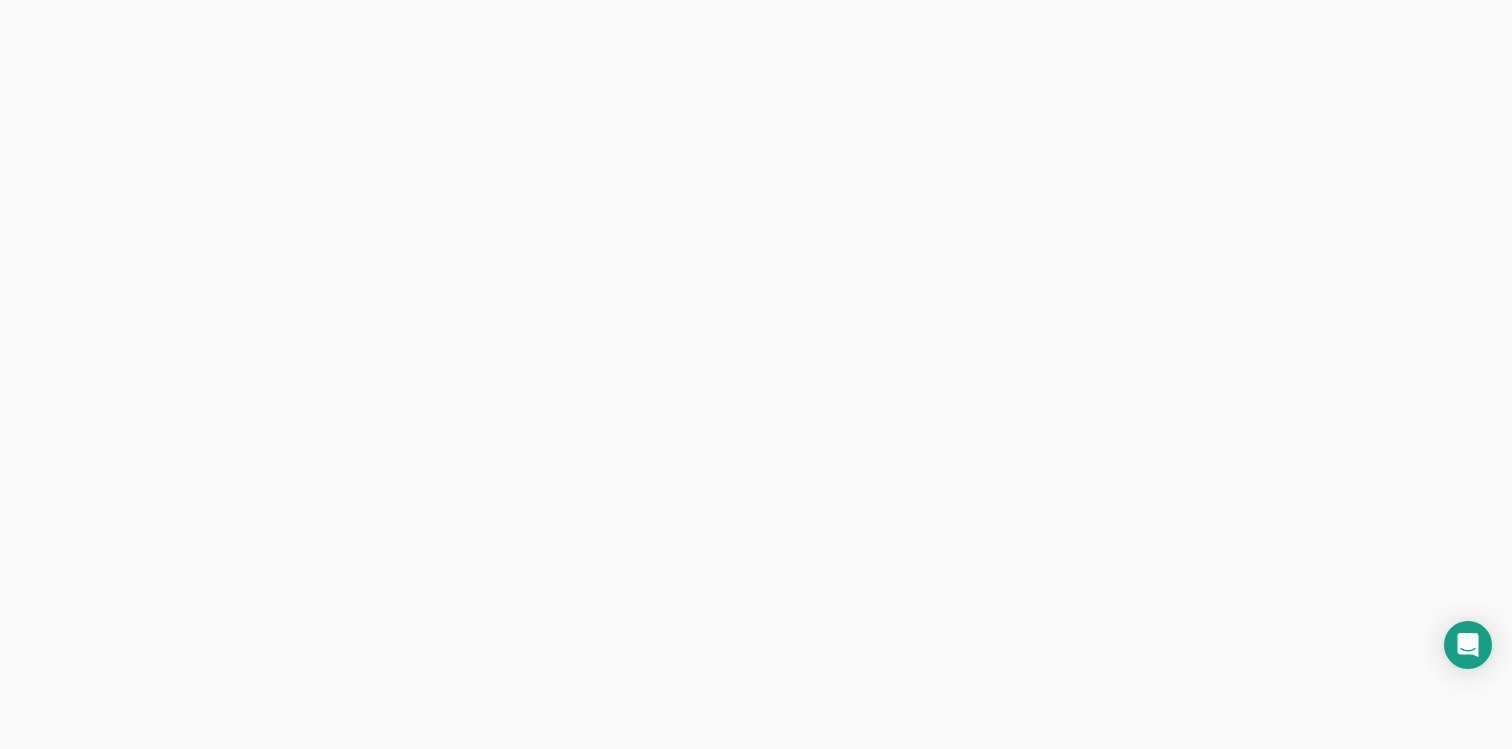 scroll, scrollTop: 0, scrollLeft: 0, axis: both 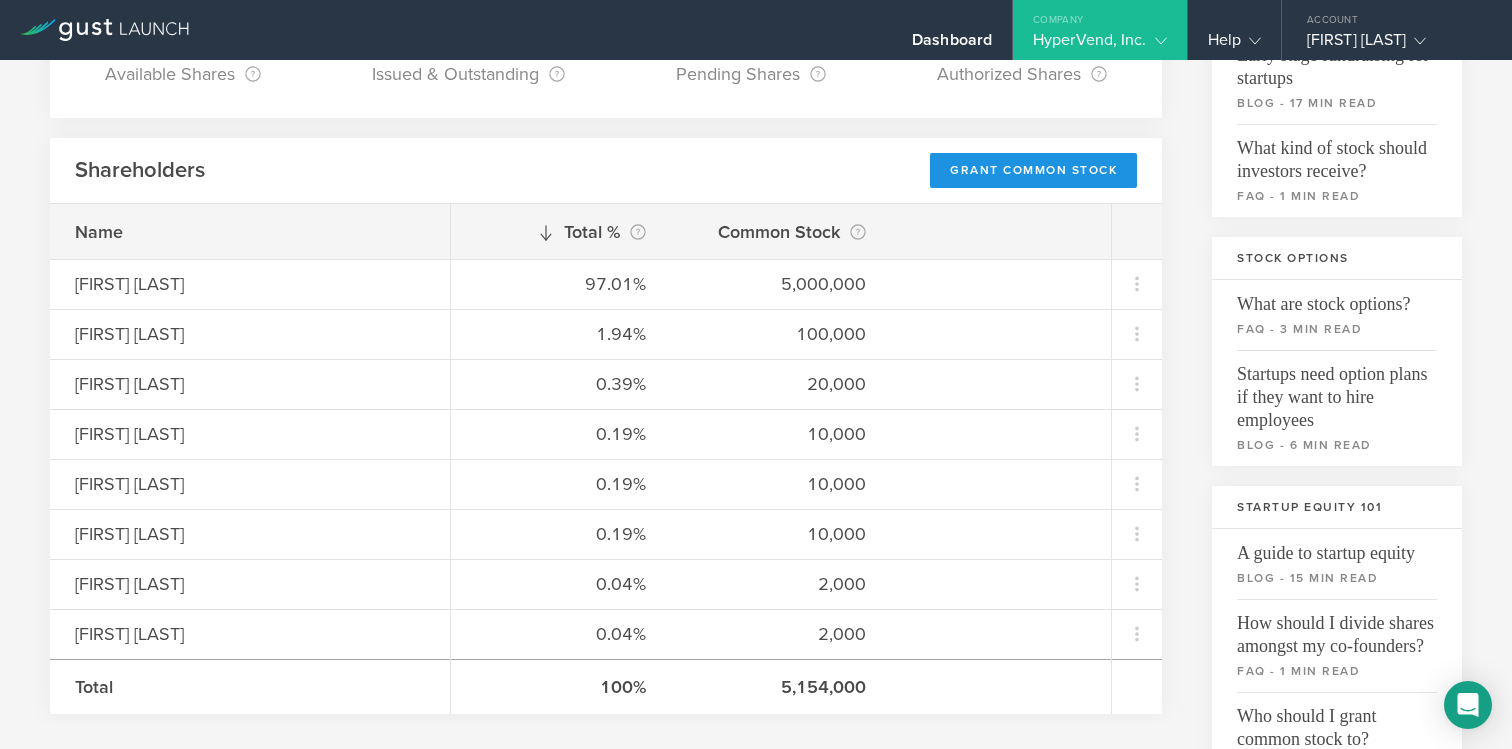 click on "Grant Common Stock" at bounding box center [1033, 170] 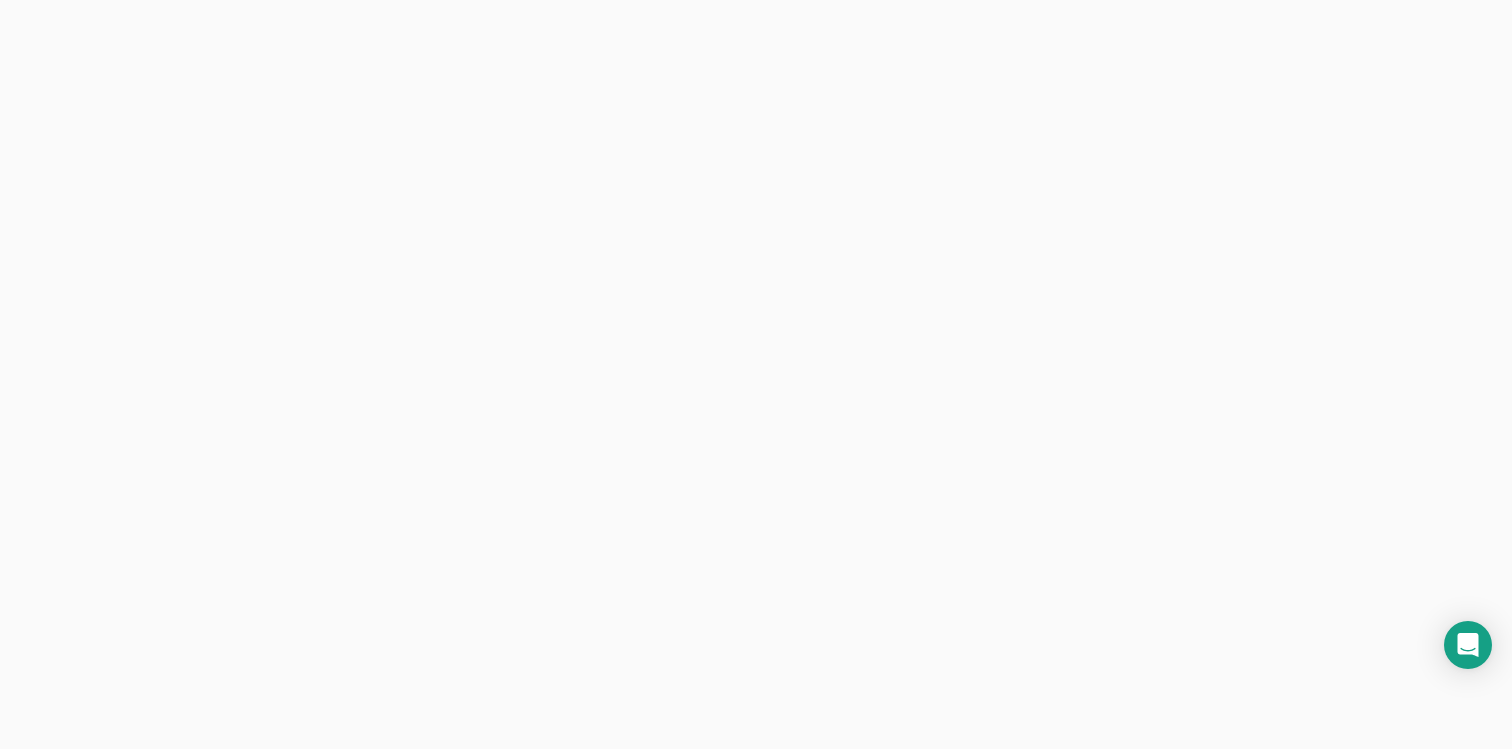 scroll, scrollTop: 0, scrollLeft: 0, axis: both 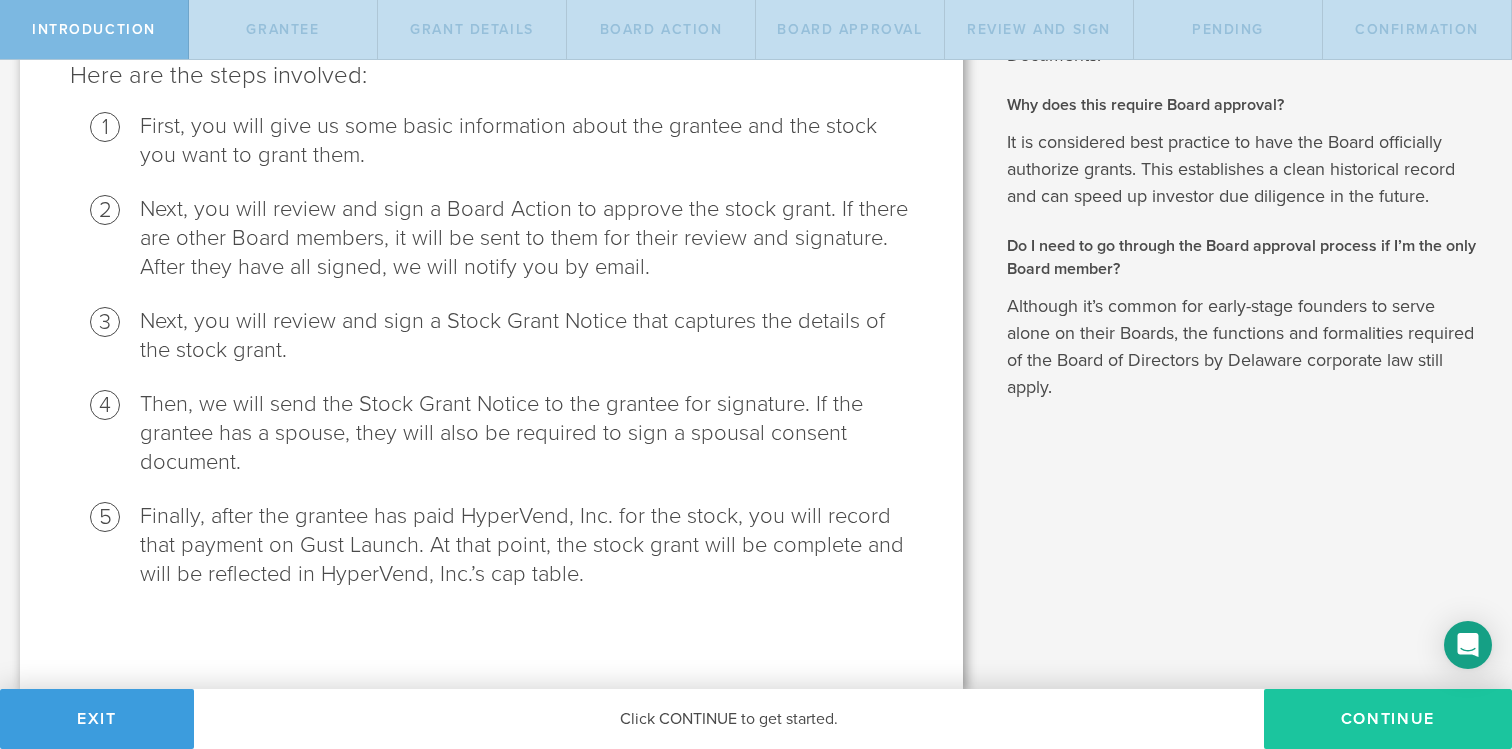 click on "Continue" at bounding box center (1388, 719) 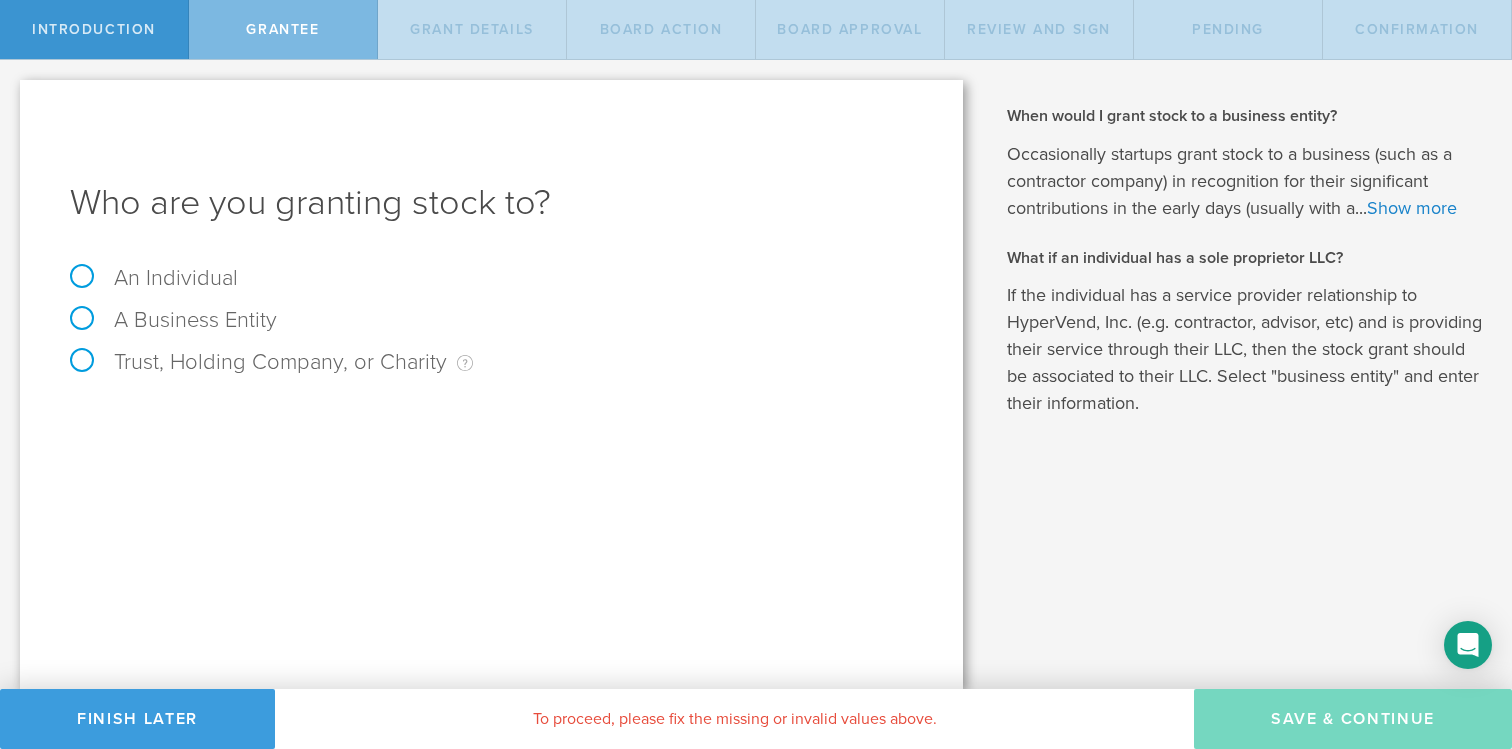 scroll, scrollTop: 0, scrollLeft: 0, axis: both 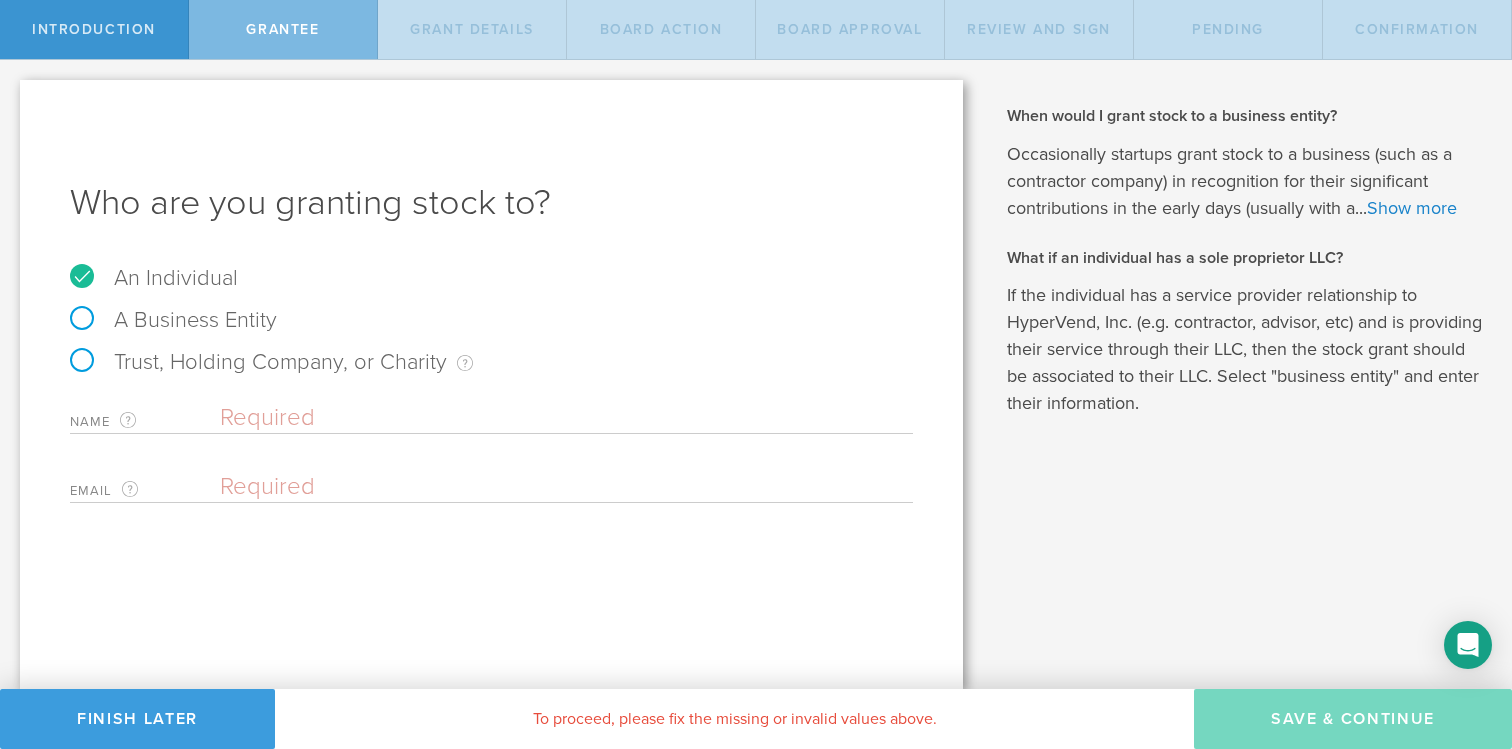 click at bounding box center (566, 418) 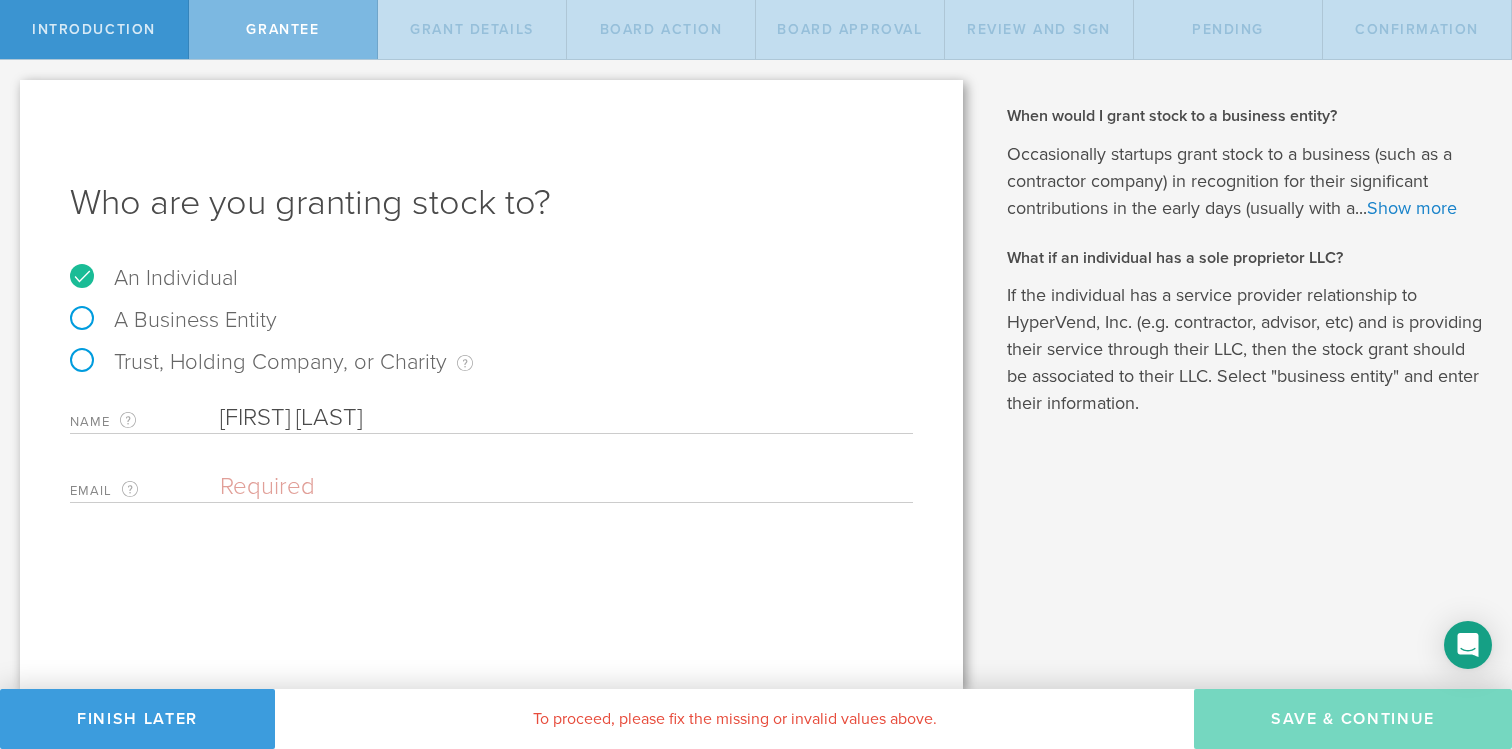 drag, startPoint x: 223, startPoint y: 413, endPoint x: 385, endPoint y: 416, distance: 162.02777 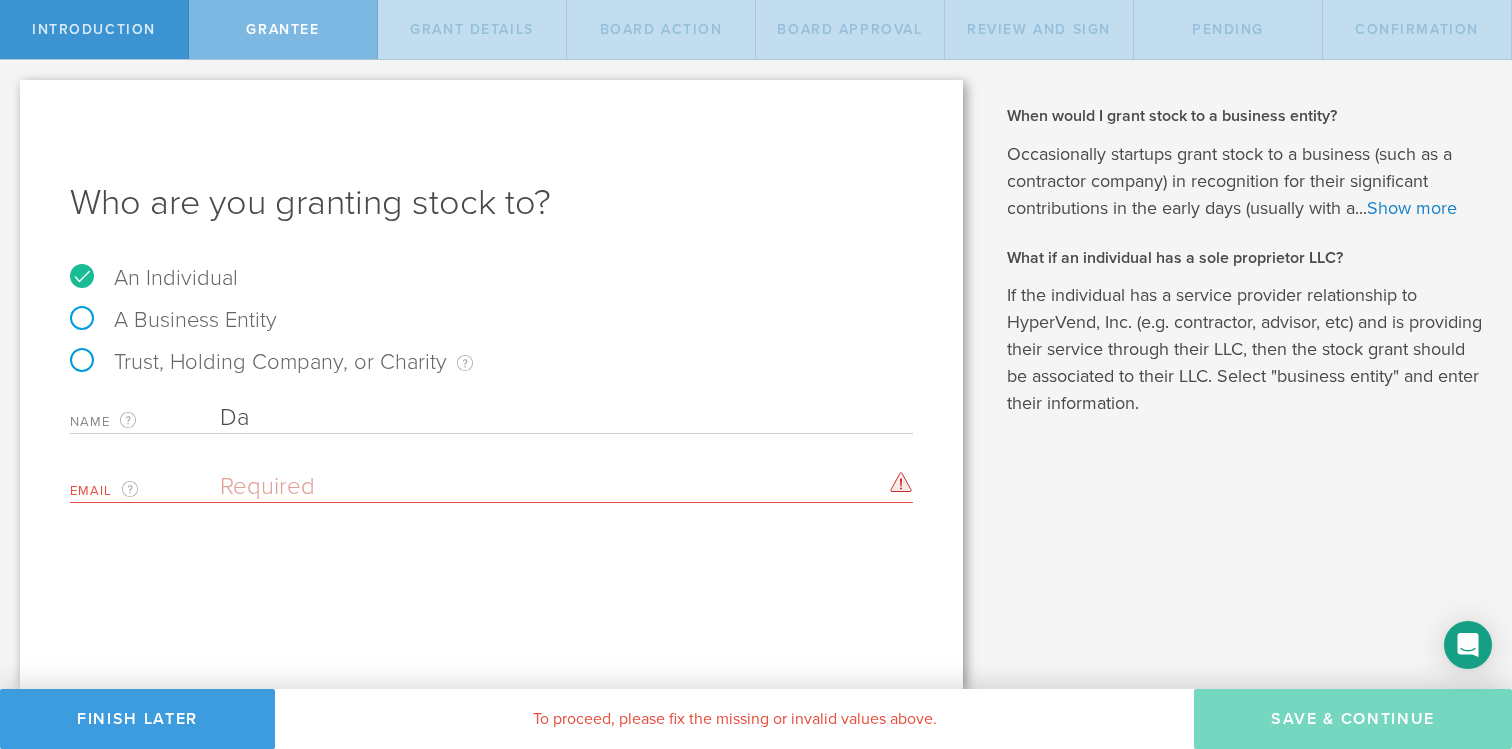 type on "D" 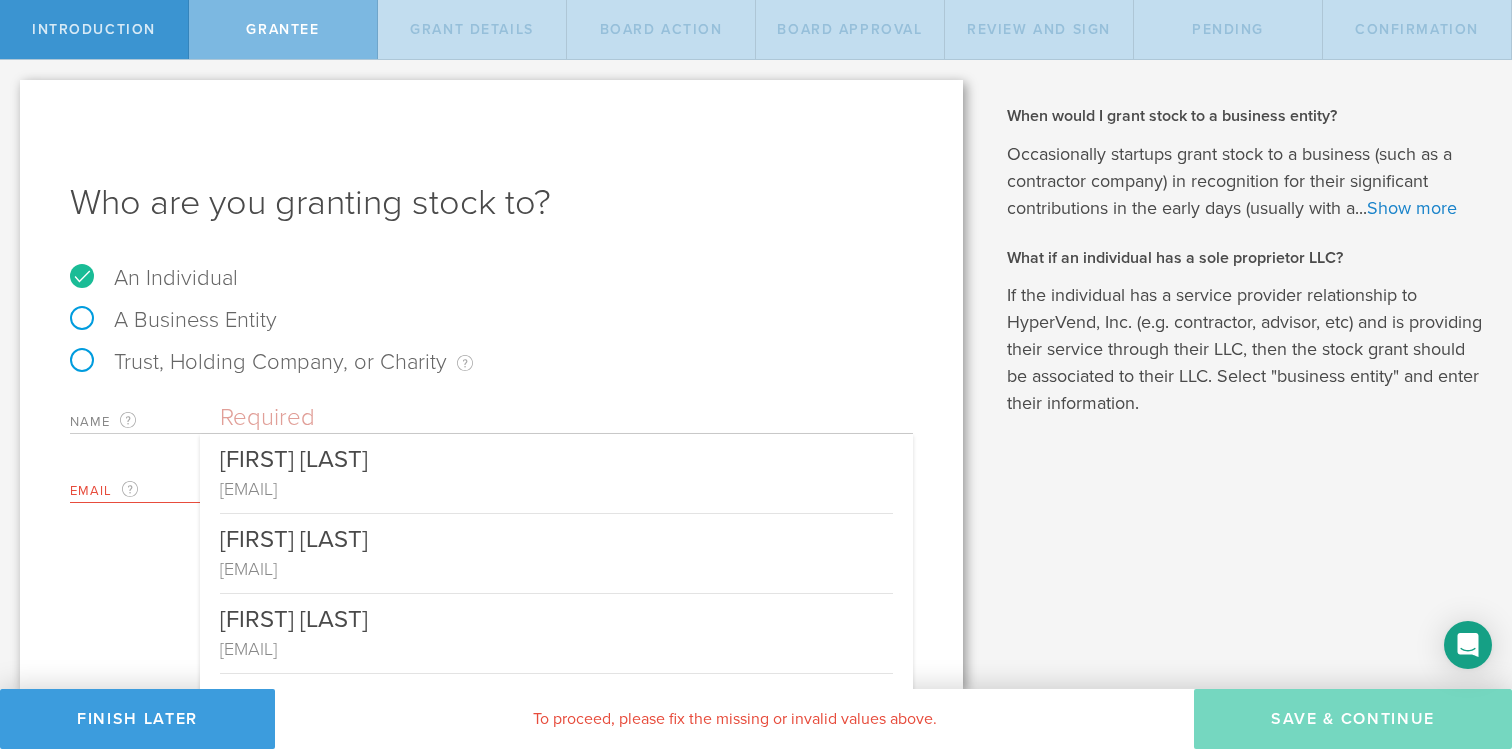 paste on "[FIRST] [LAST] [LAST]" 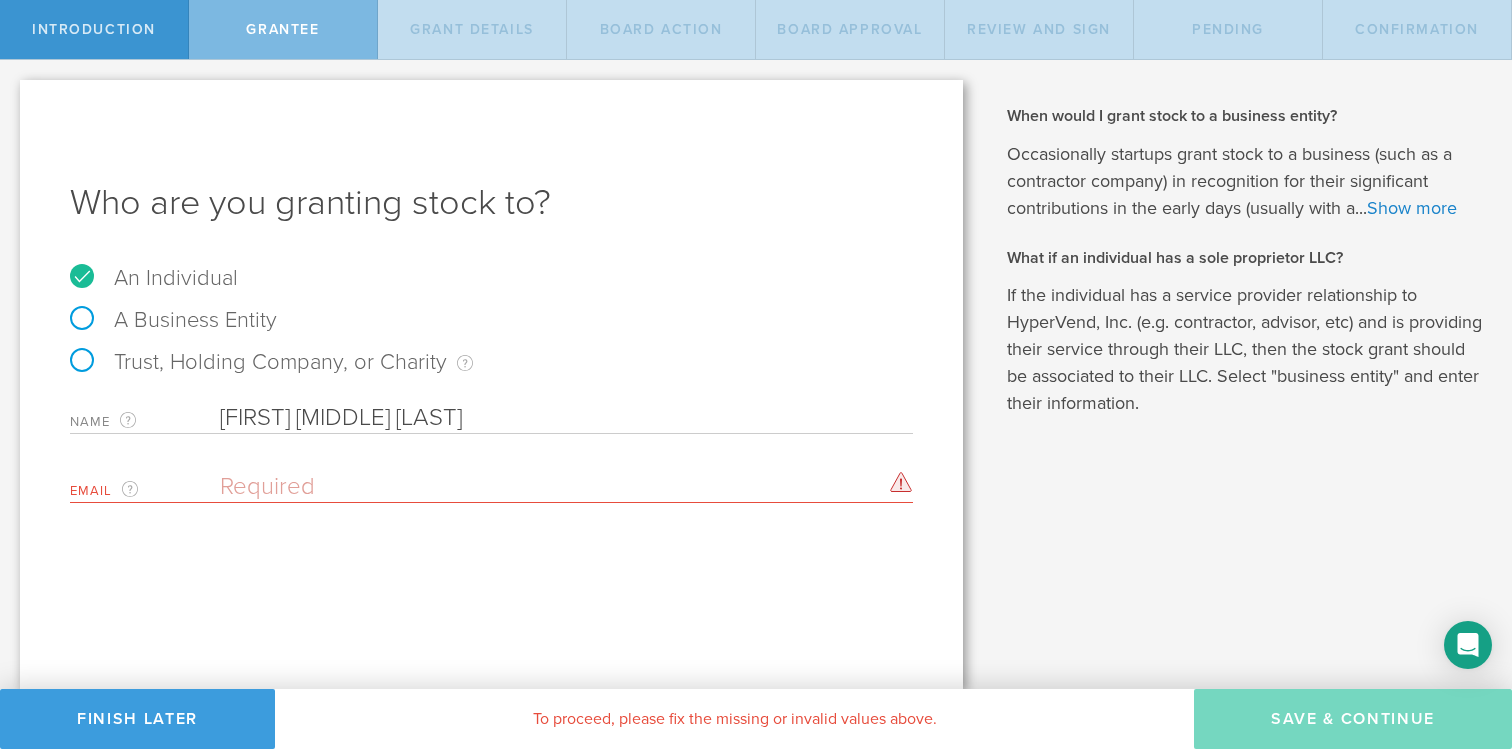 type on "[FIRST] [LAST] [LAST]" 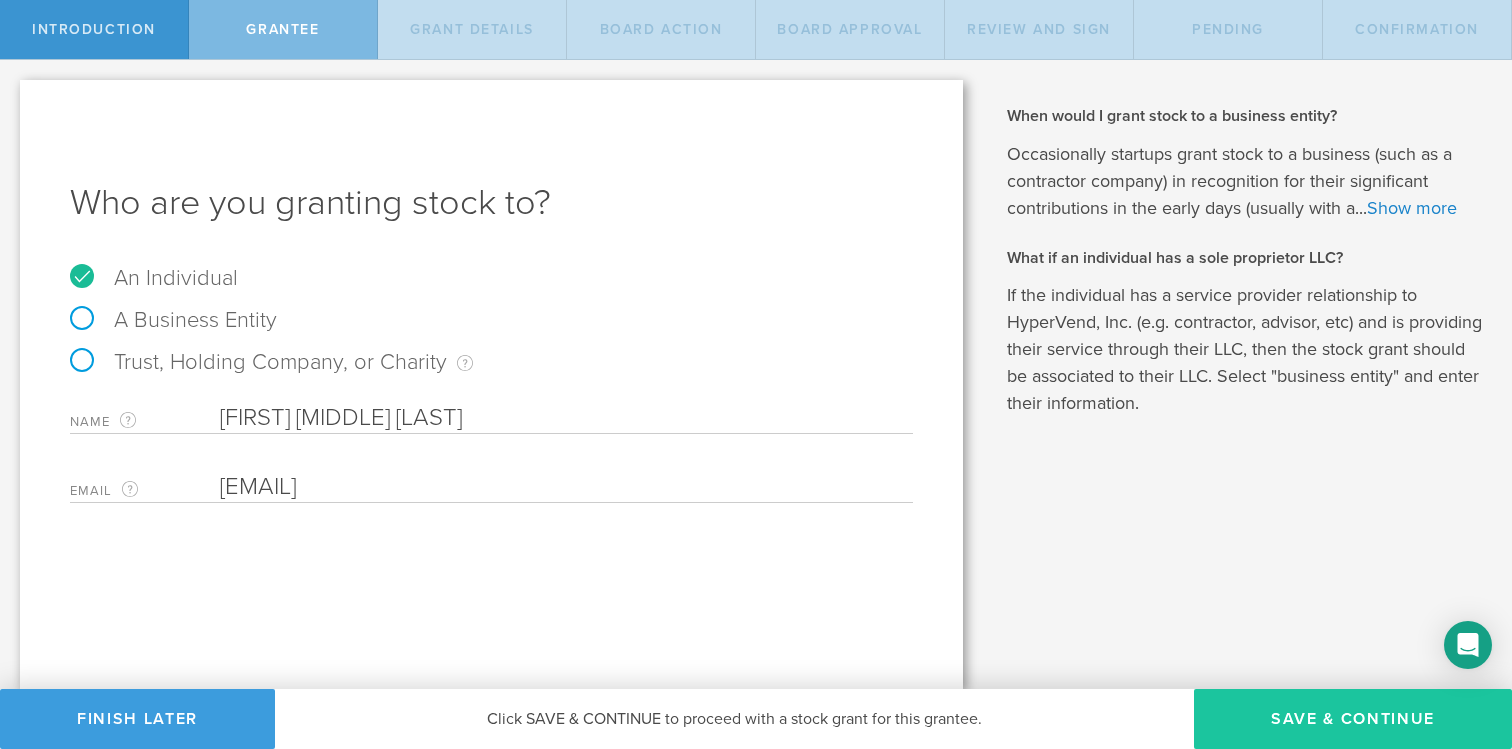 type on "[EMAIL]@[DOMAIN].com" 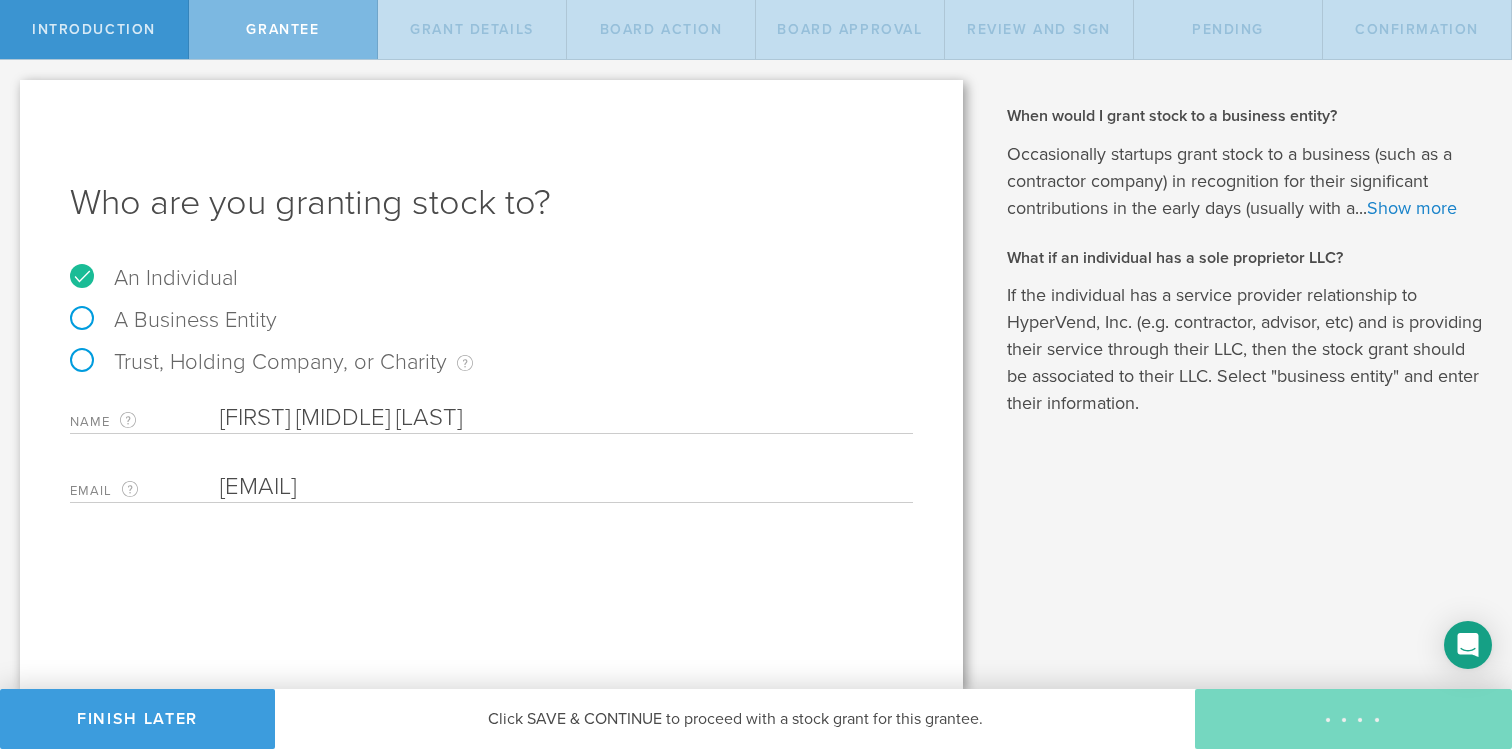 type on "48" 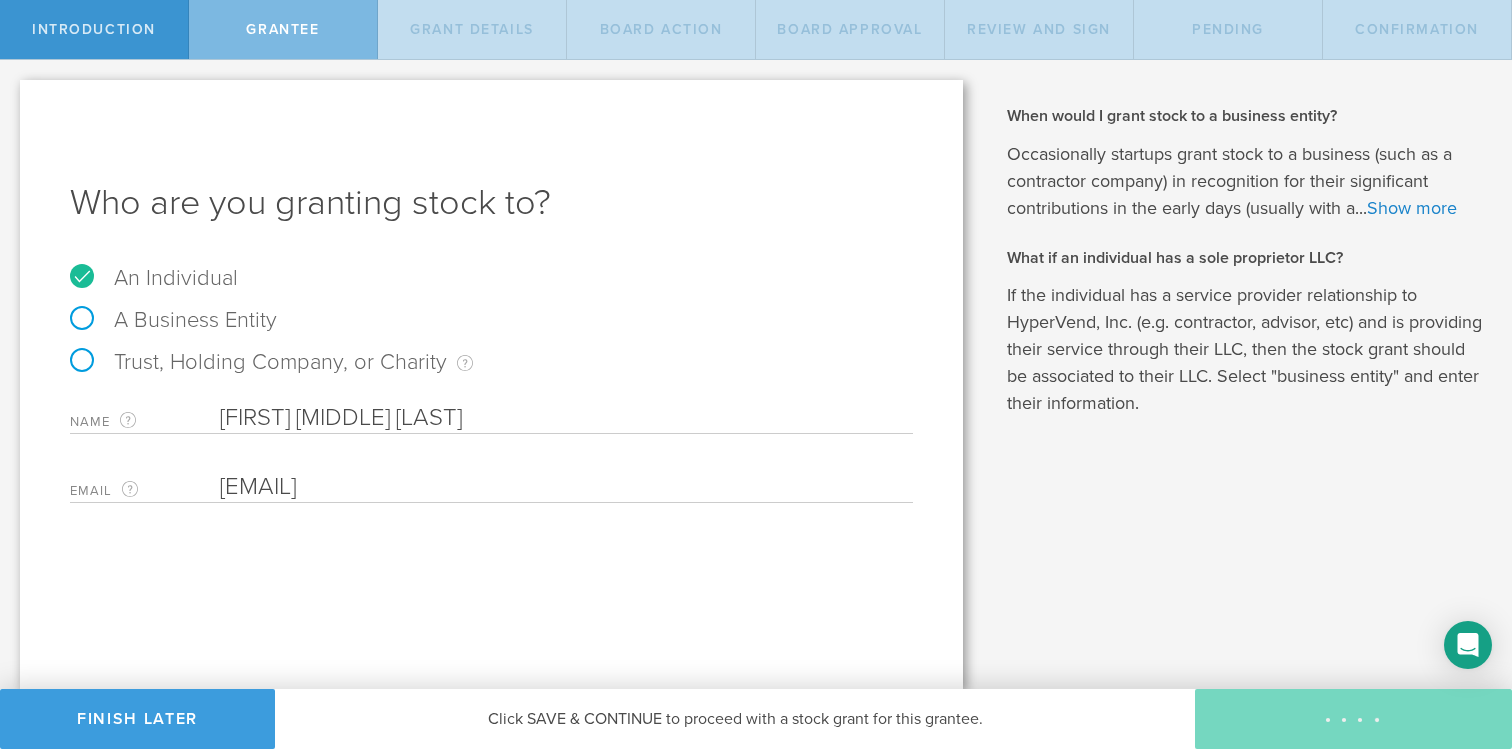 type on "12" 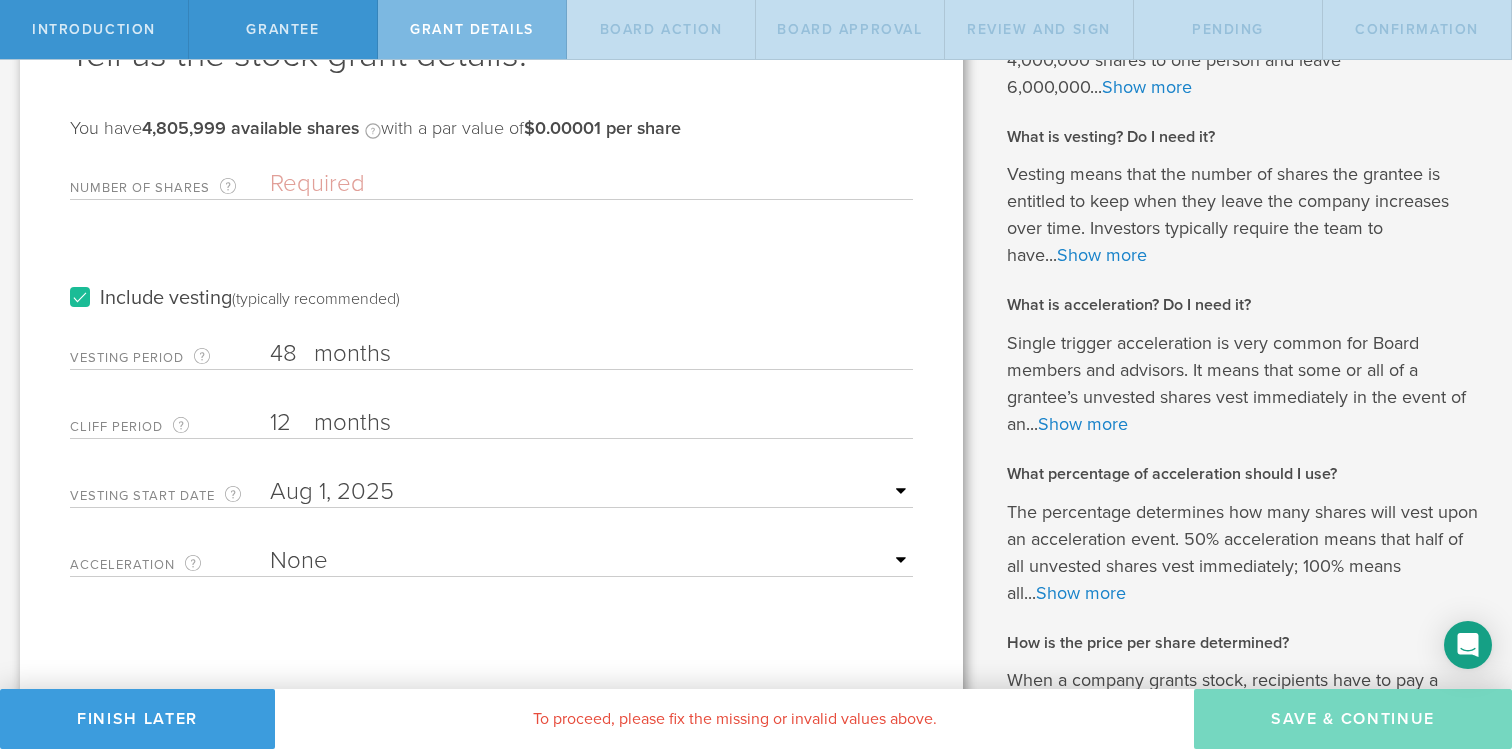 scroll, scrollTop: 162, scrollLeft: 0, axis: vertical 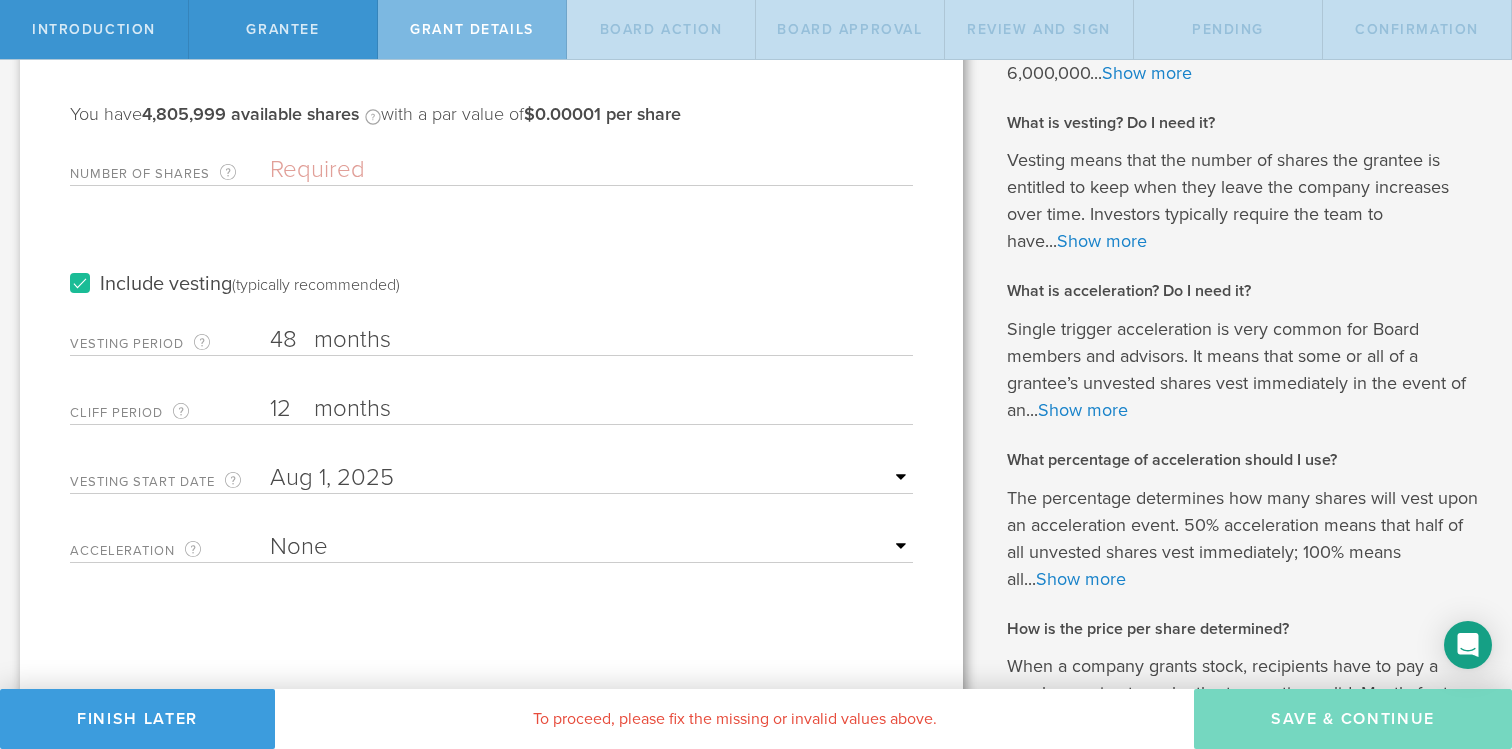 click on "Include vesting  (typically recommended)" at bounding box center [235, 284] 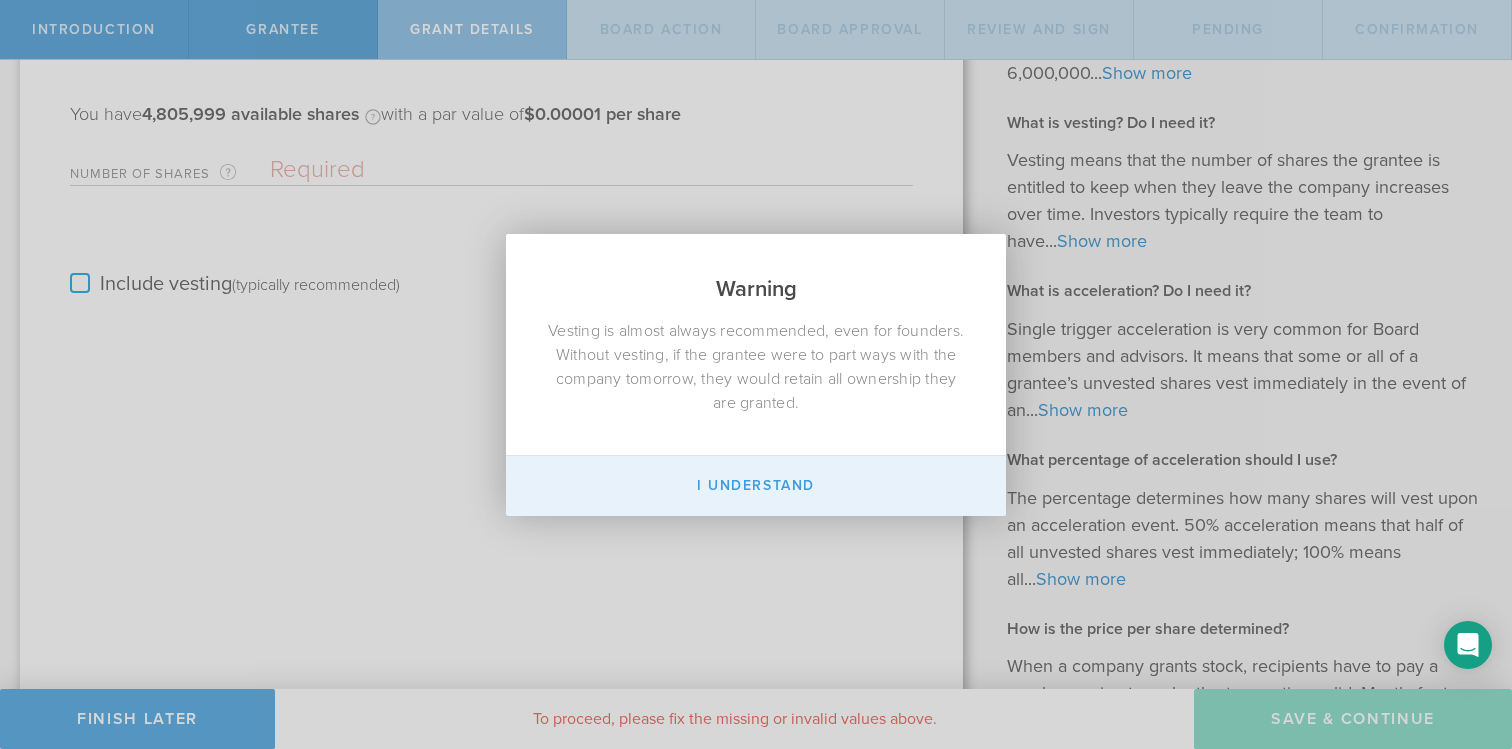 click on "I Understand" at bounding box center (756, 486) 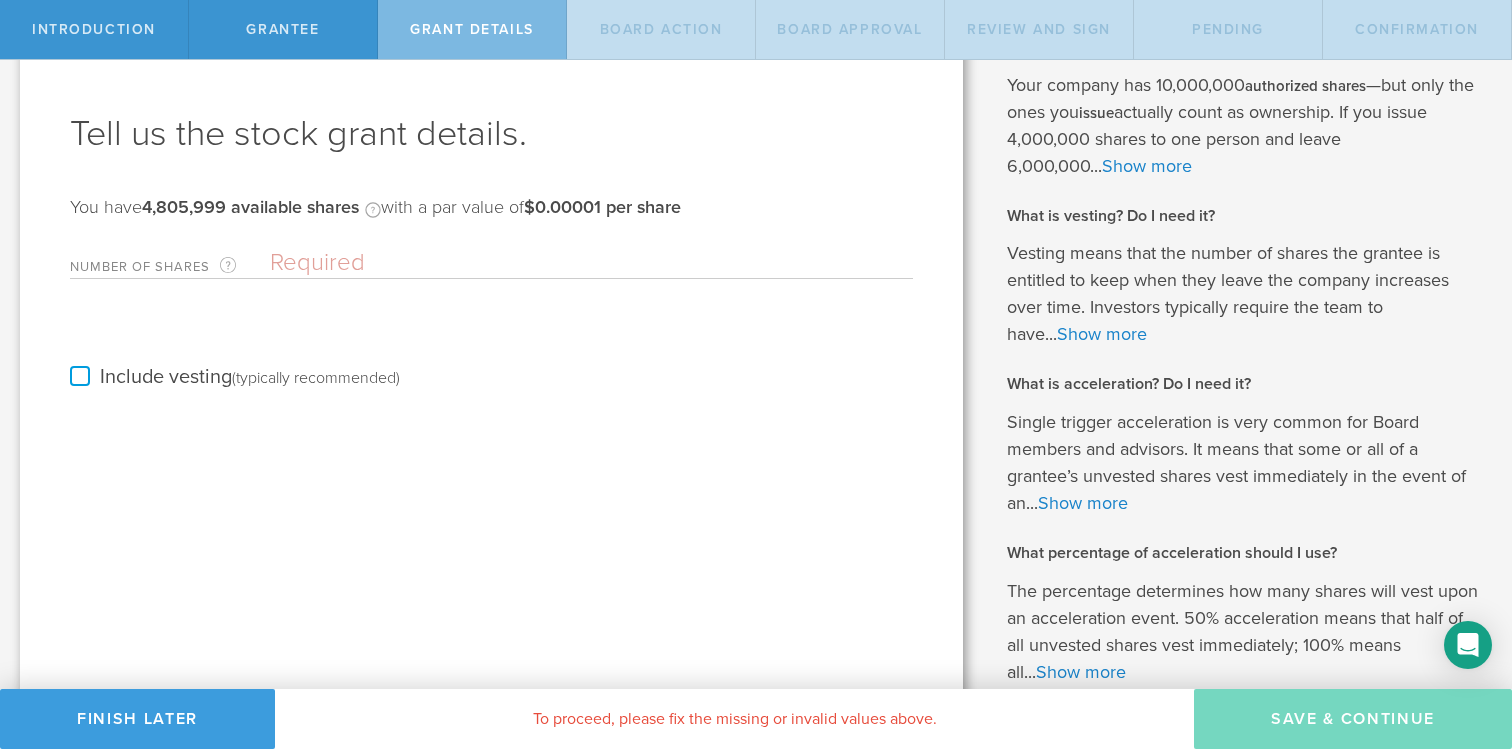scroll, scrollTop: 55, scrollLeft: 0, axis: vertical 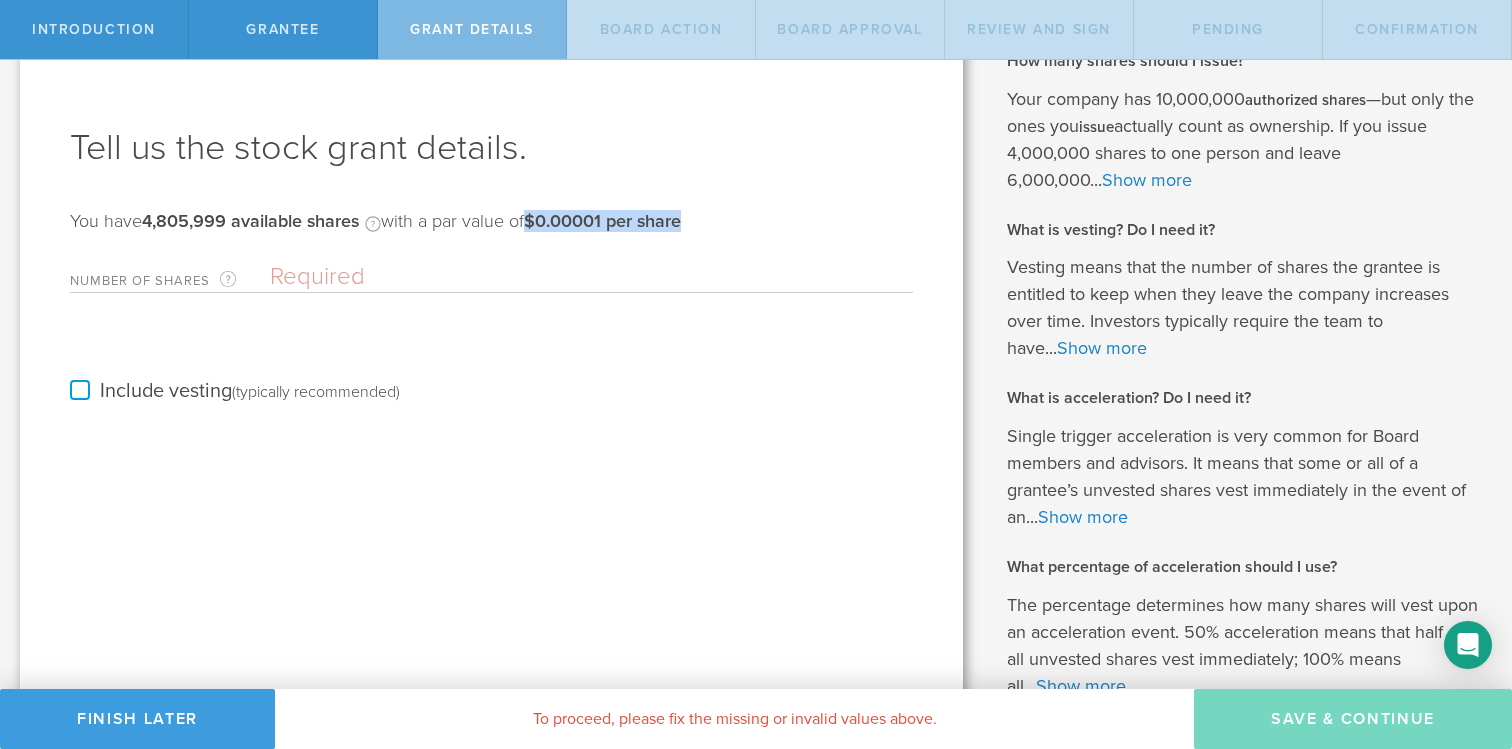 drag, startPoint x: 539, startPoint y: 217, endPoint x: 698, endPoint y: 218, distance: 159.00314 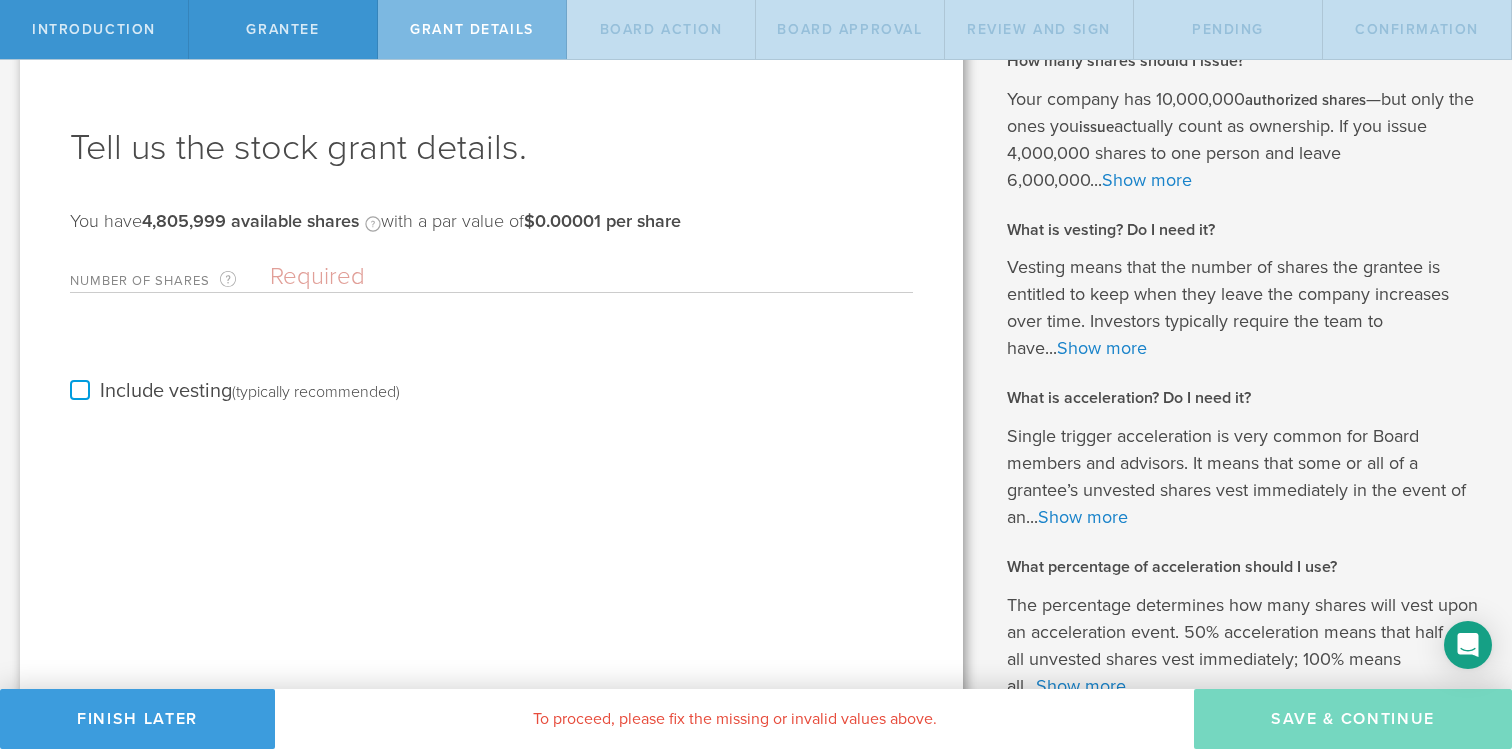 click on "Number of Shares The total amount of stock the company is granting to this recipient." at bounding box center (591, 277) 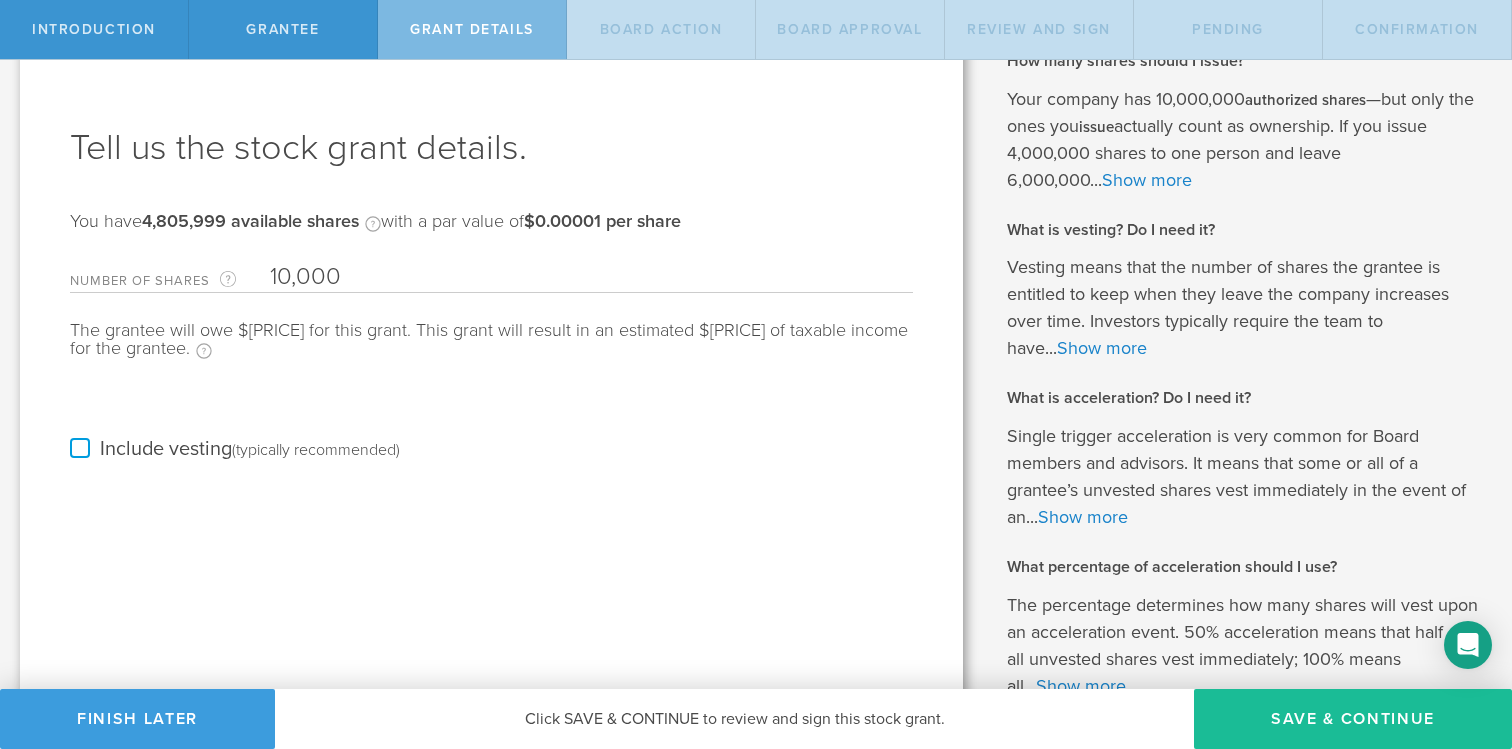 type on "10,000" 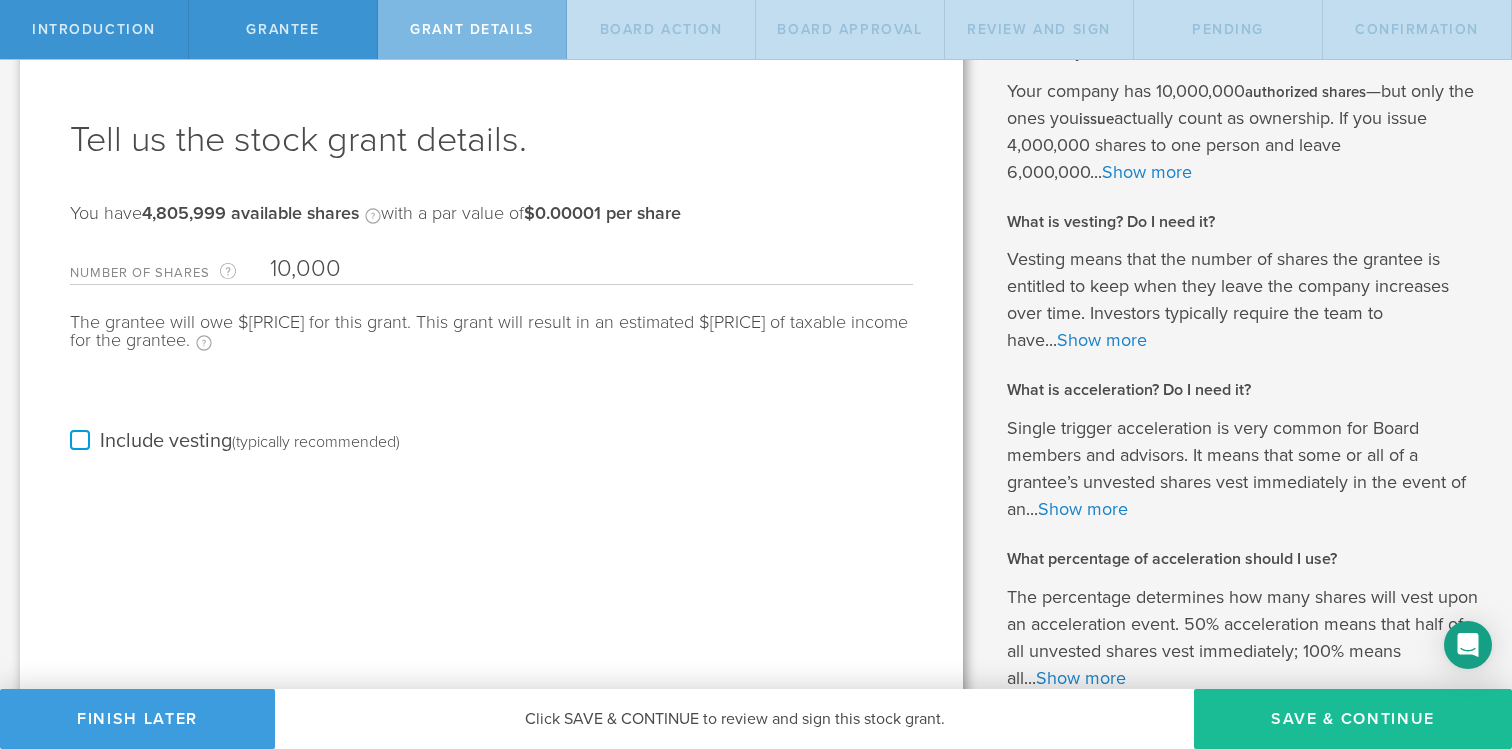scroll, scrollTop: 0, scrollLeft: 0, axis: both 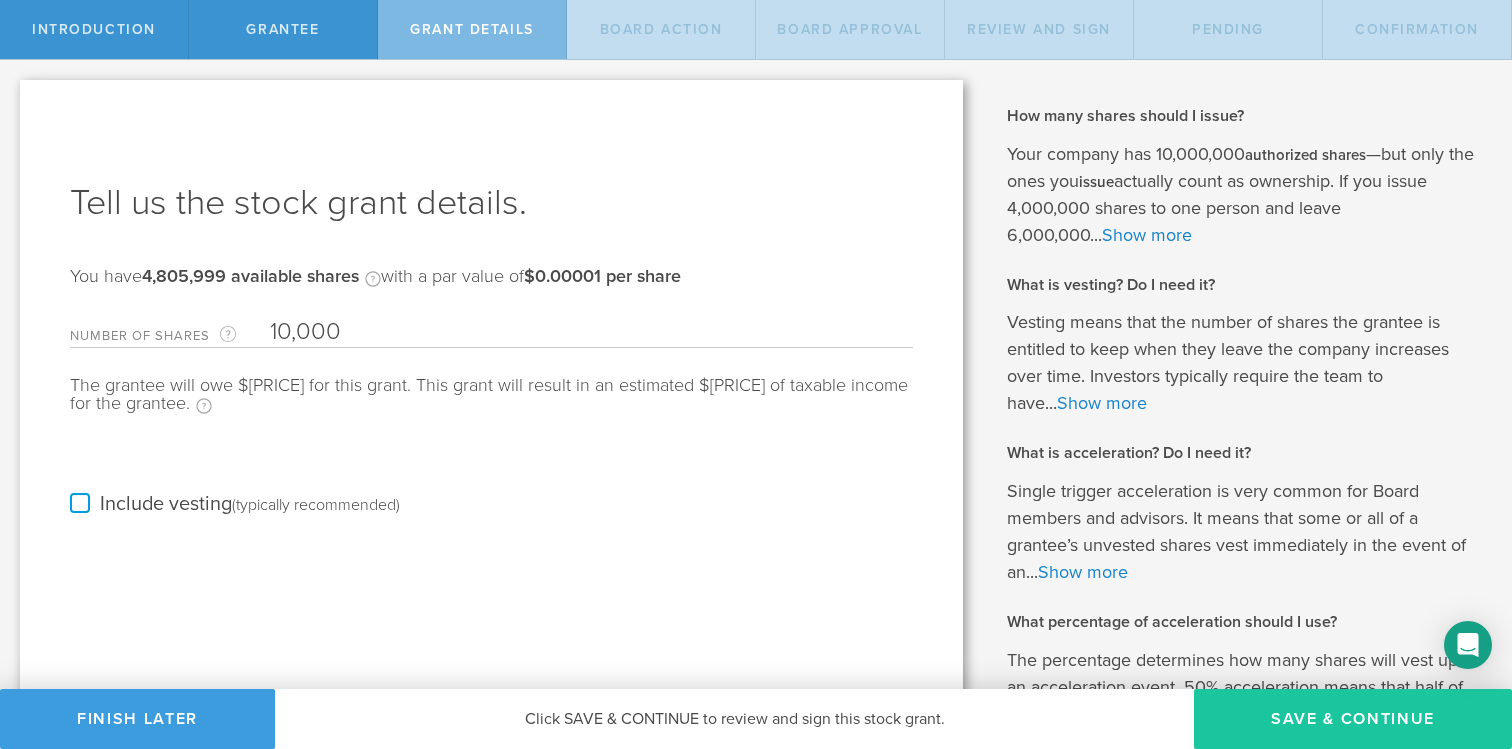 click on "Save & Continue" at bounding box center [1353, 719] 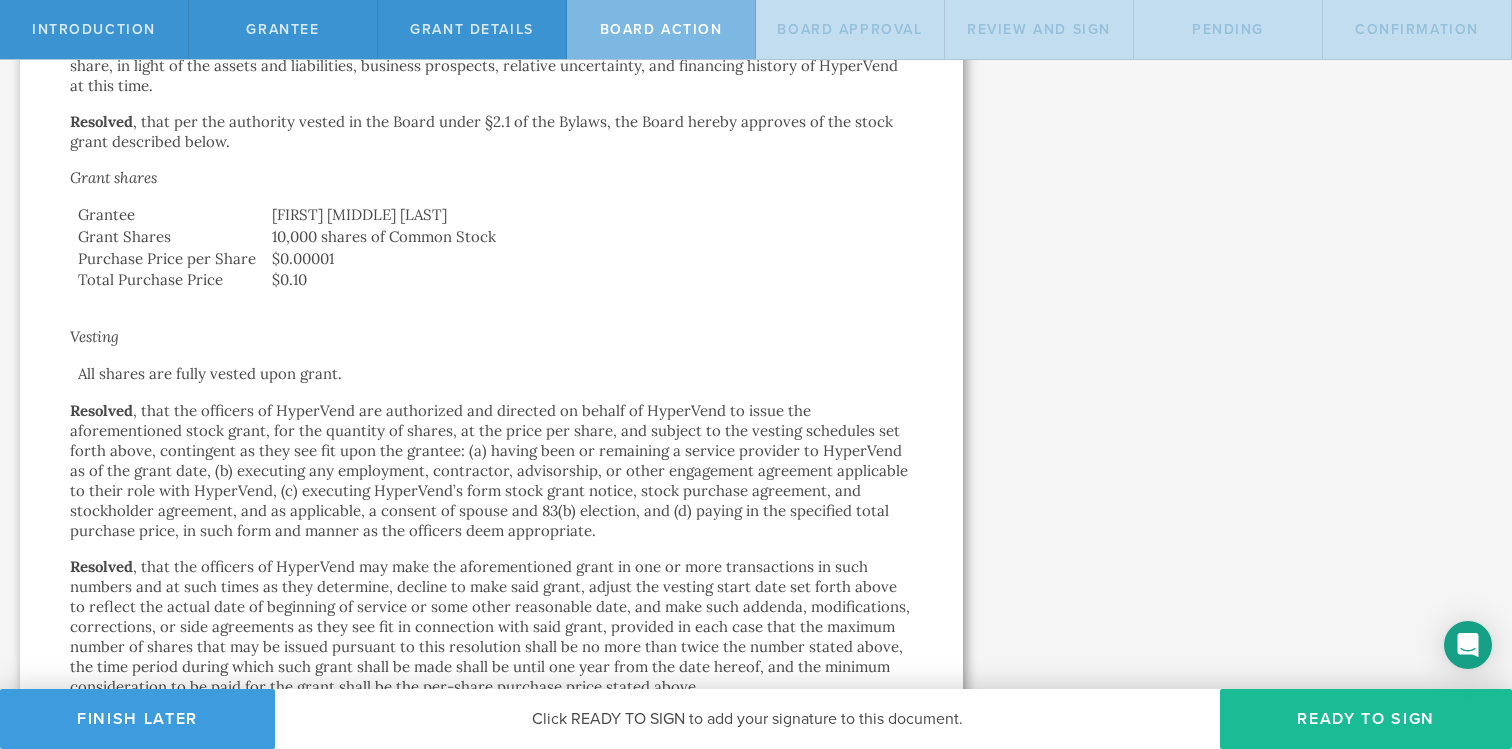 scroll, scrollTop: 587, scrollLeft: 0, axis: vertical 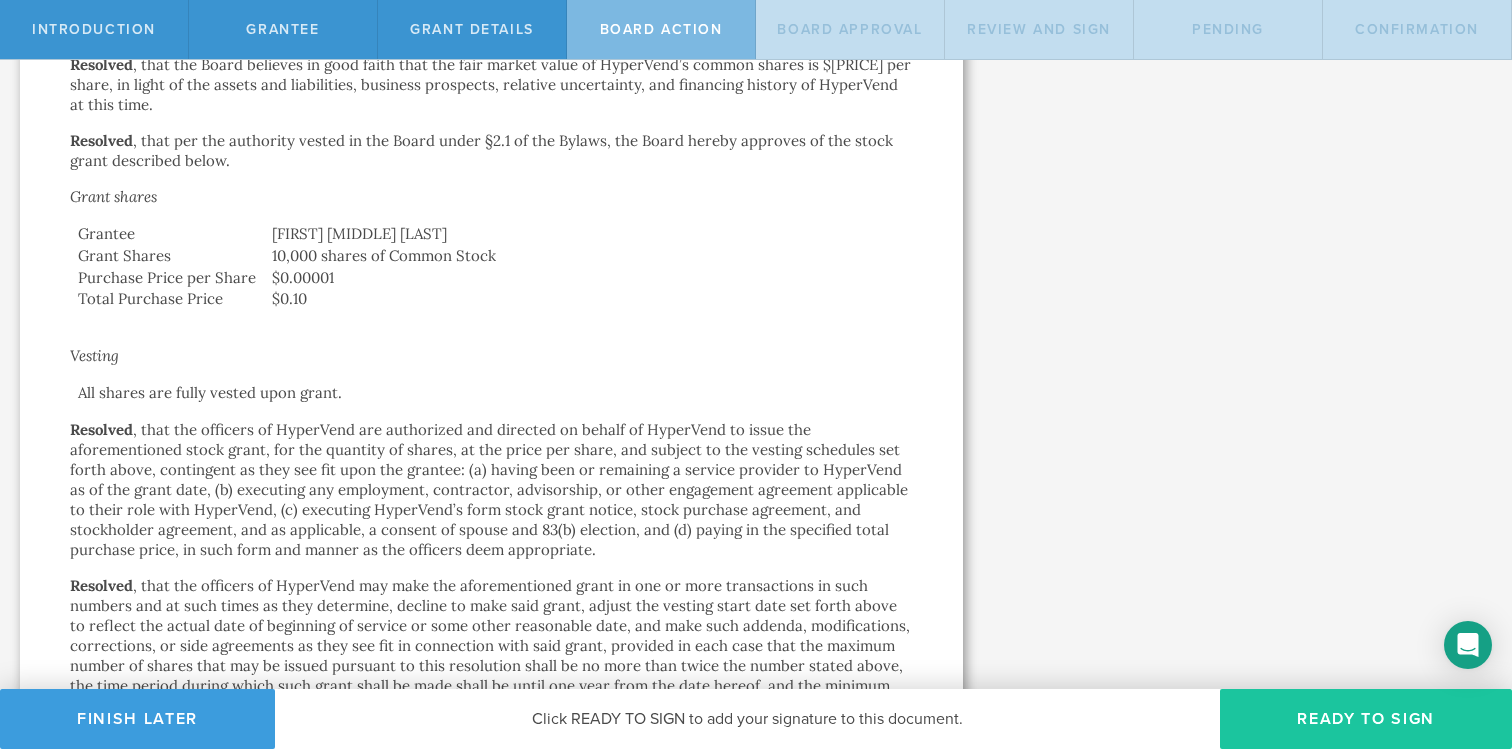 click on "Ready to Sign" at bounding box center (1366, 719) 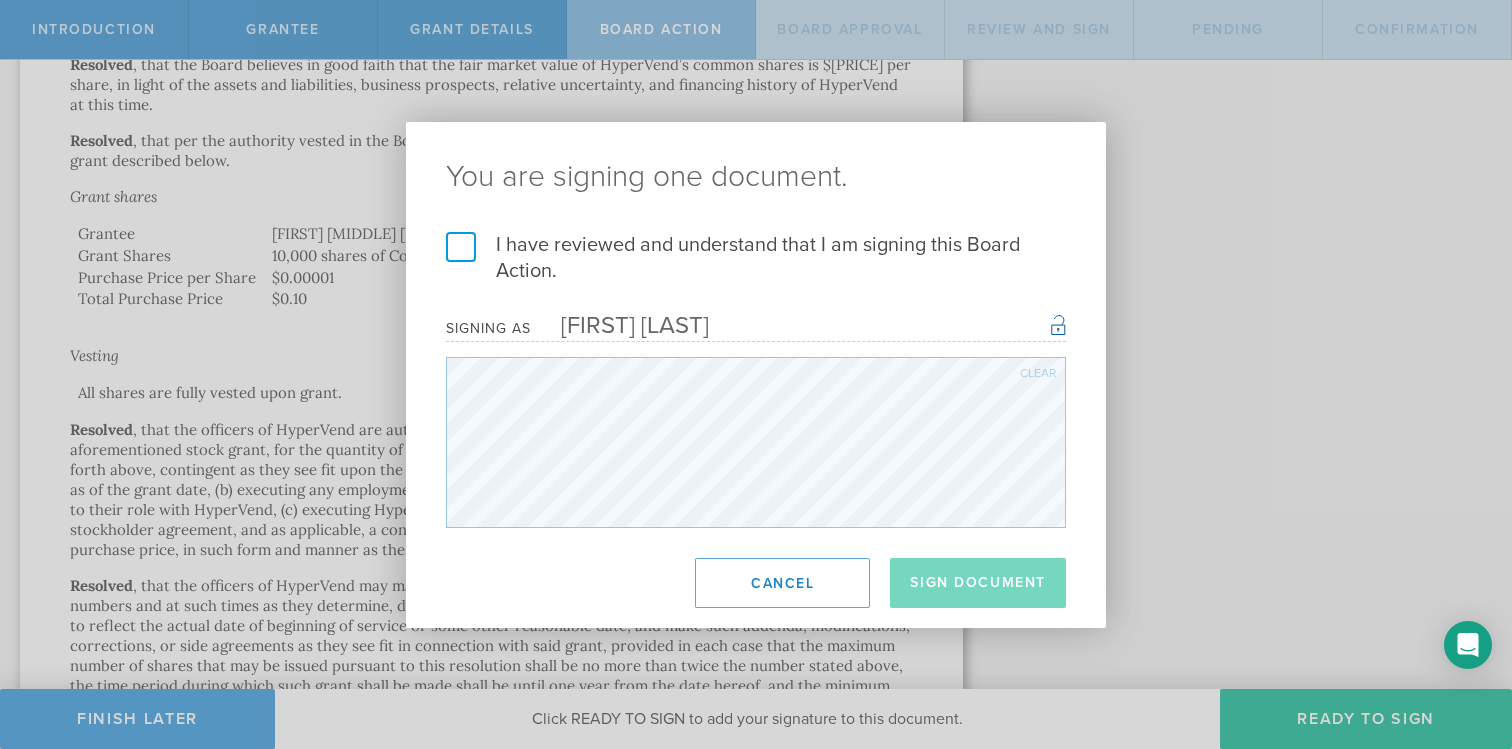 click on "I have reviewed and understand that I am signing this Board Action." at bounding box center (756, 258) 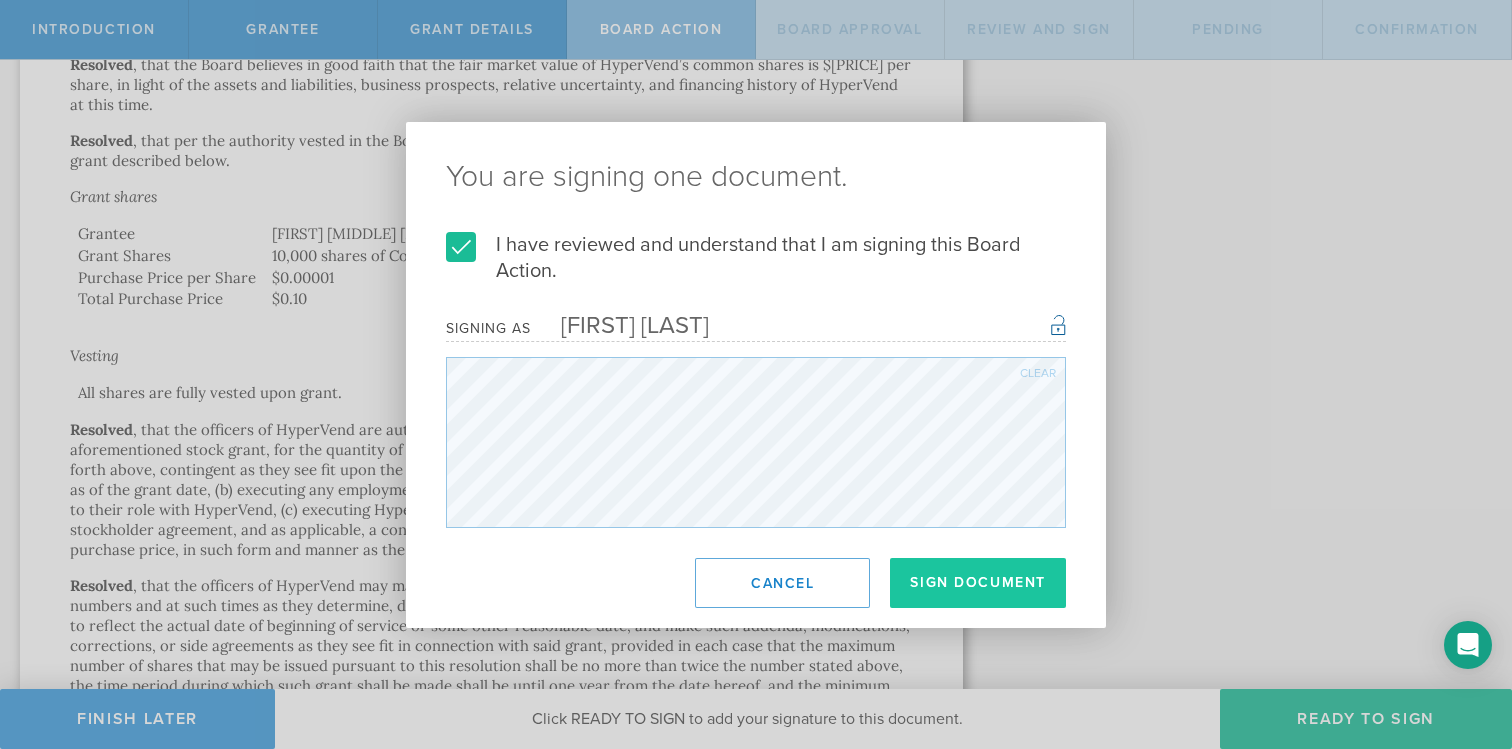 click on "Sign Document" at bounding box center [978, 583] 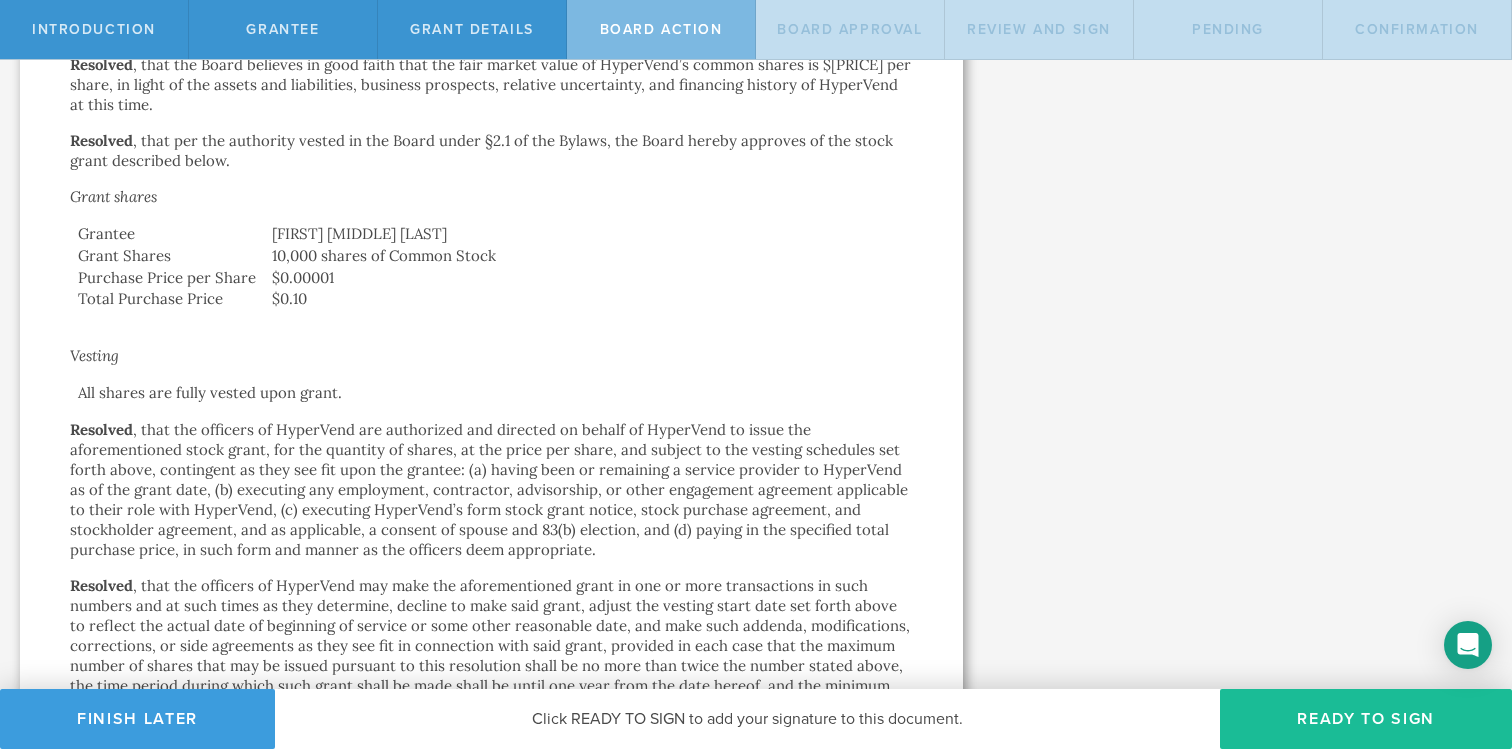 scroll, scrollTop: 0, scrollLeft: 0, axis: both 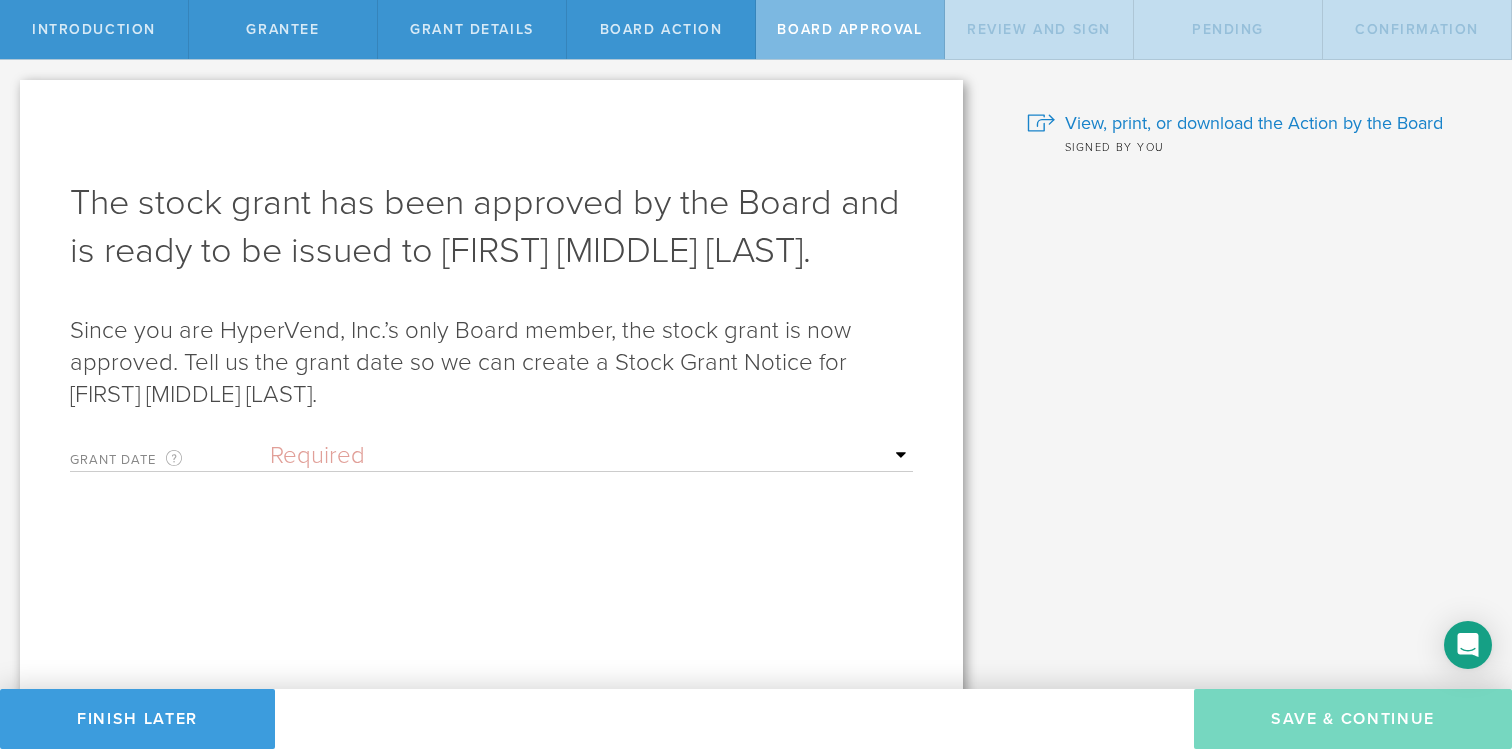 click on "Required Upon grantee's signature A specific date" at bounding box center (591, 456) 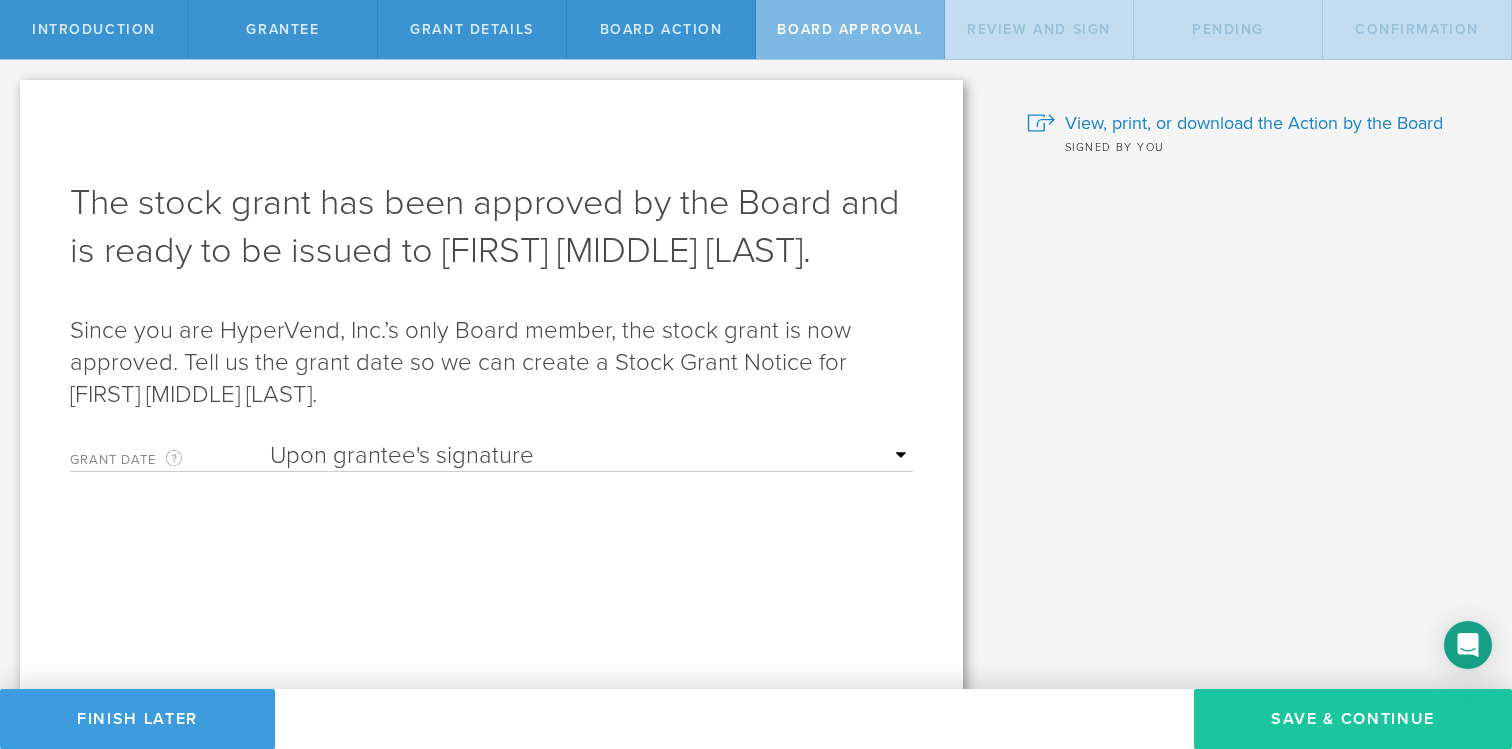 click on "Save & Continue" at bounding box center (1353, 719) 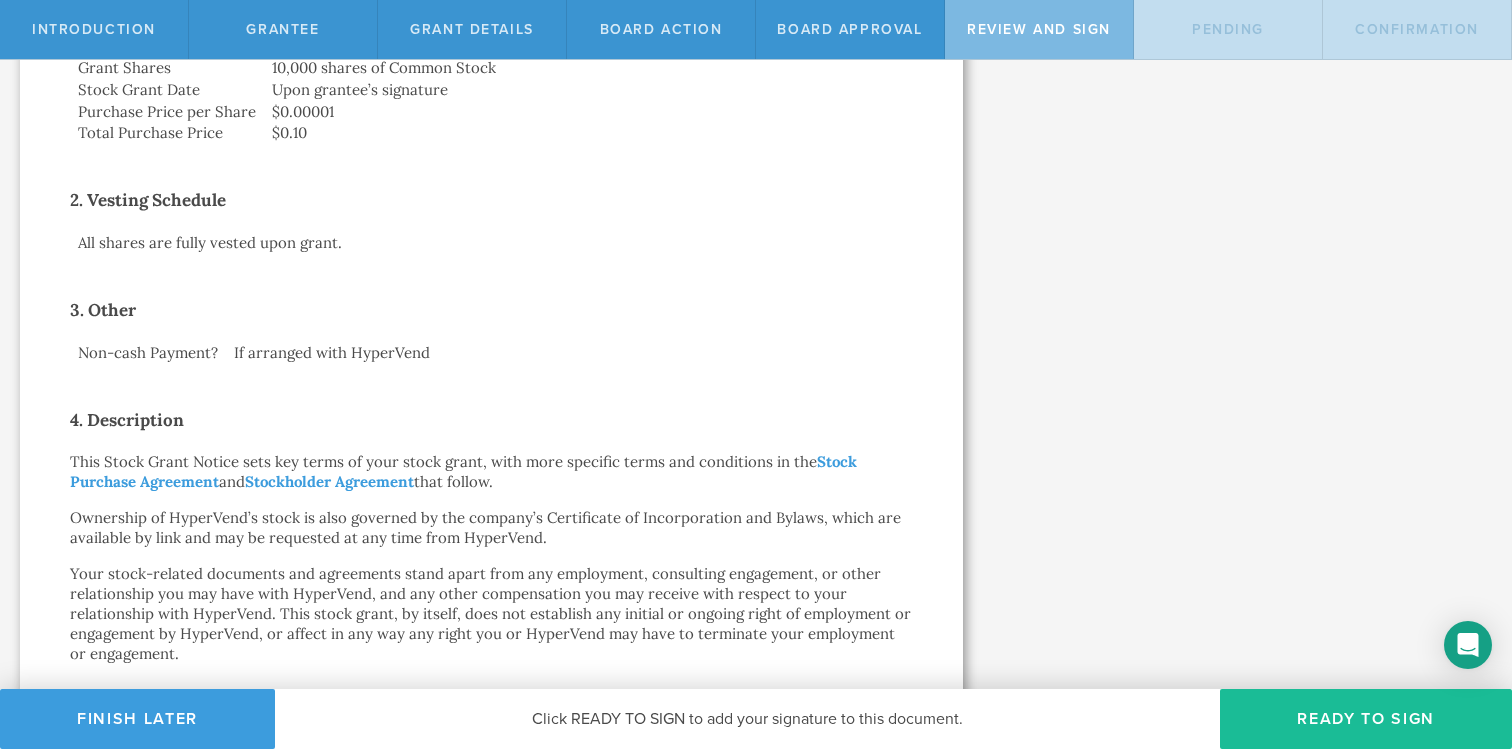 scroll, scrollTop: 423, scrollLeft: 0, axis: vertical 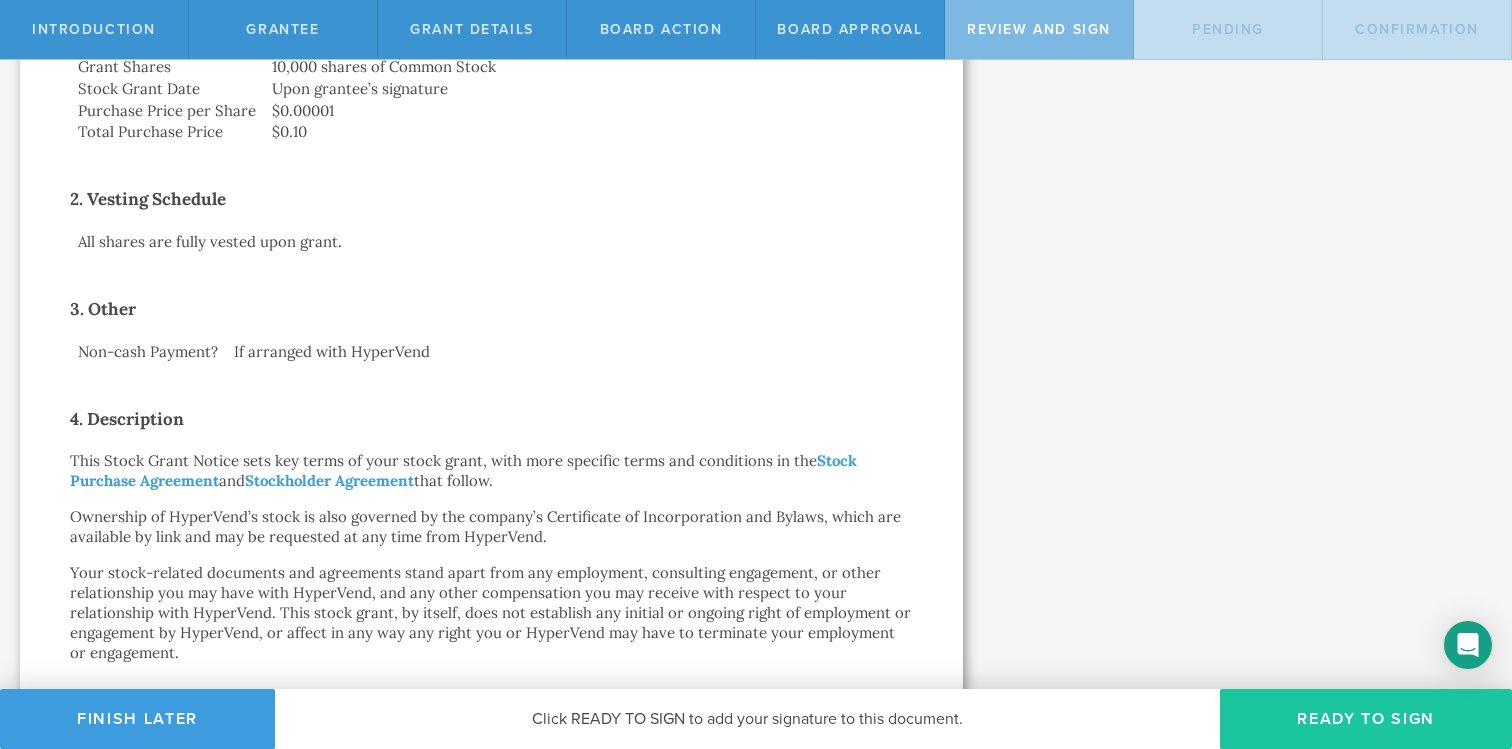 click on "Ready to Sign" at bounding box center [1366, 719] 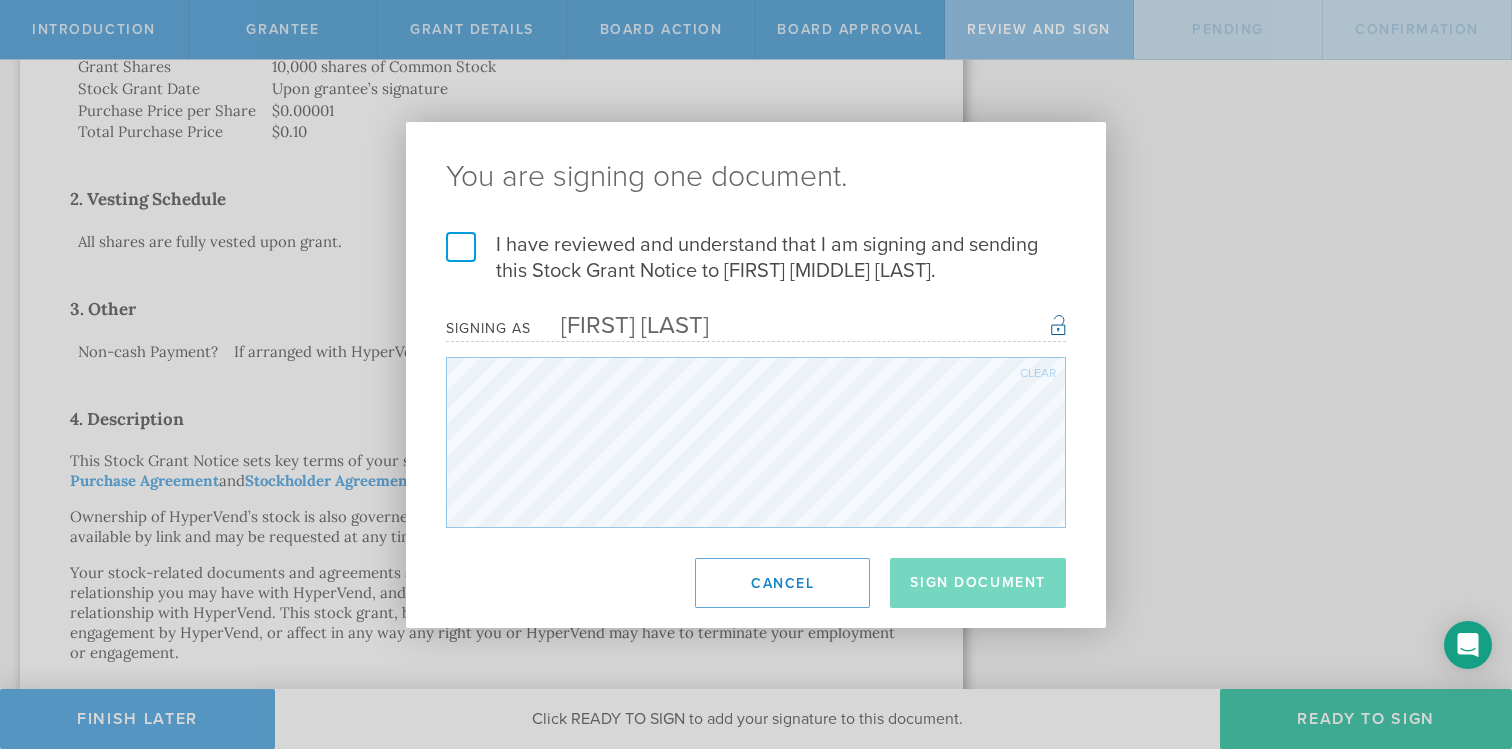 click on "I have reviewed and understand that I am signing and sending this Stock Grant Notice to Daman P S Anand." at bounding box center [756, 258] 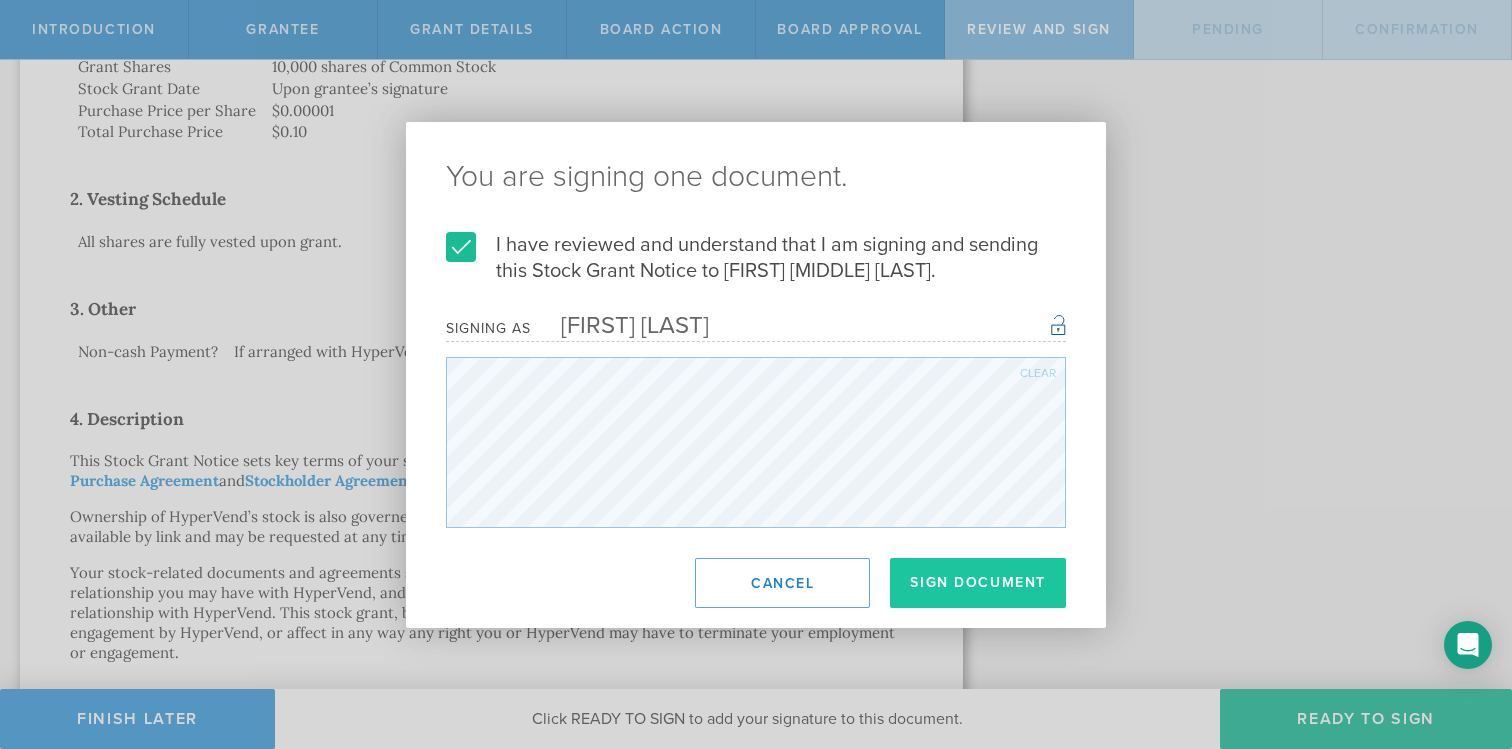 click on "Sign Document" at bounding box center (978, 583) 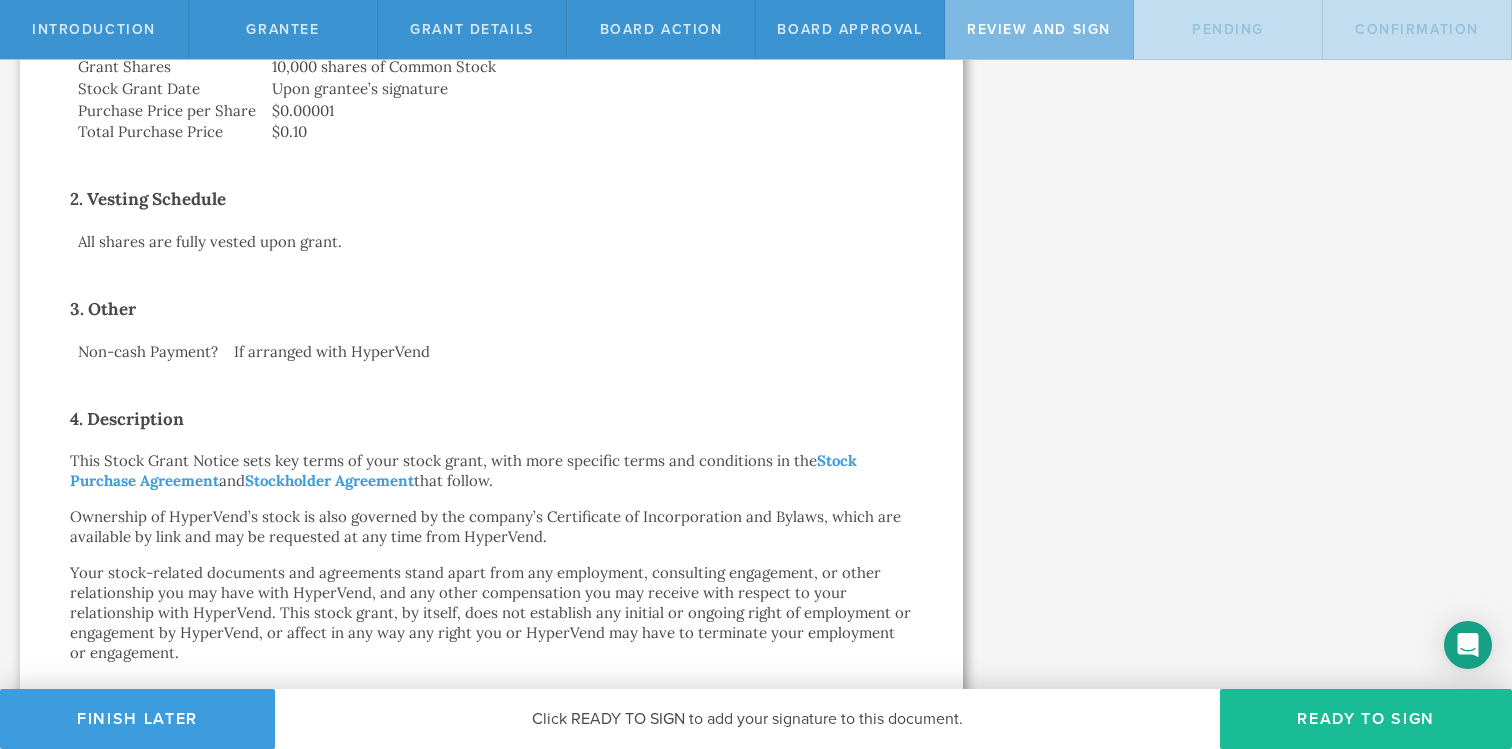 scroll, scrollTop: 0, scrollLeft: 0, axis: both 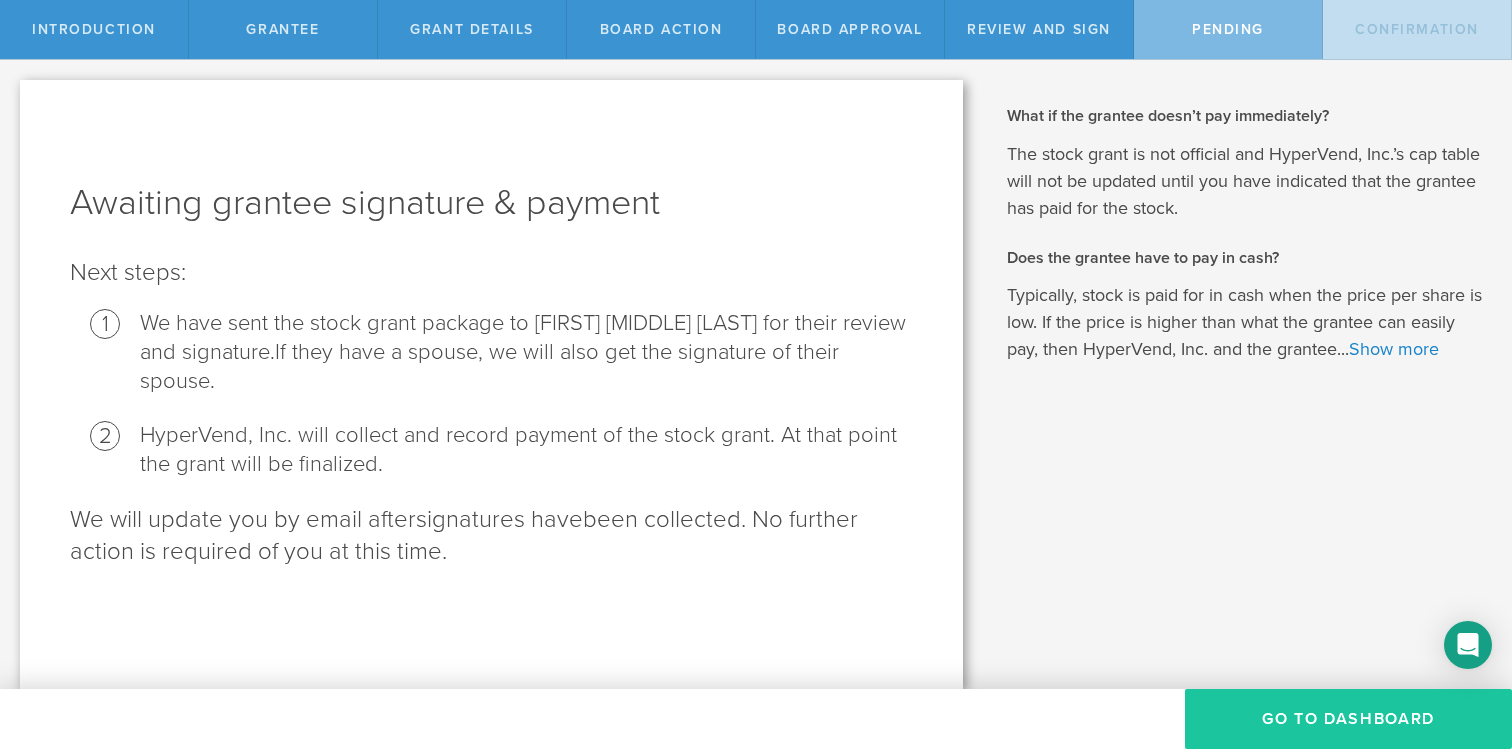 click on "Go To Dashboard" at bounding box center [1348, 719] 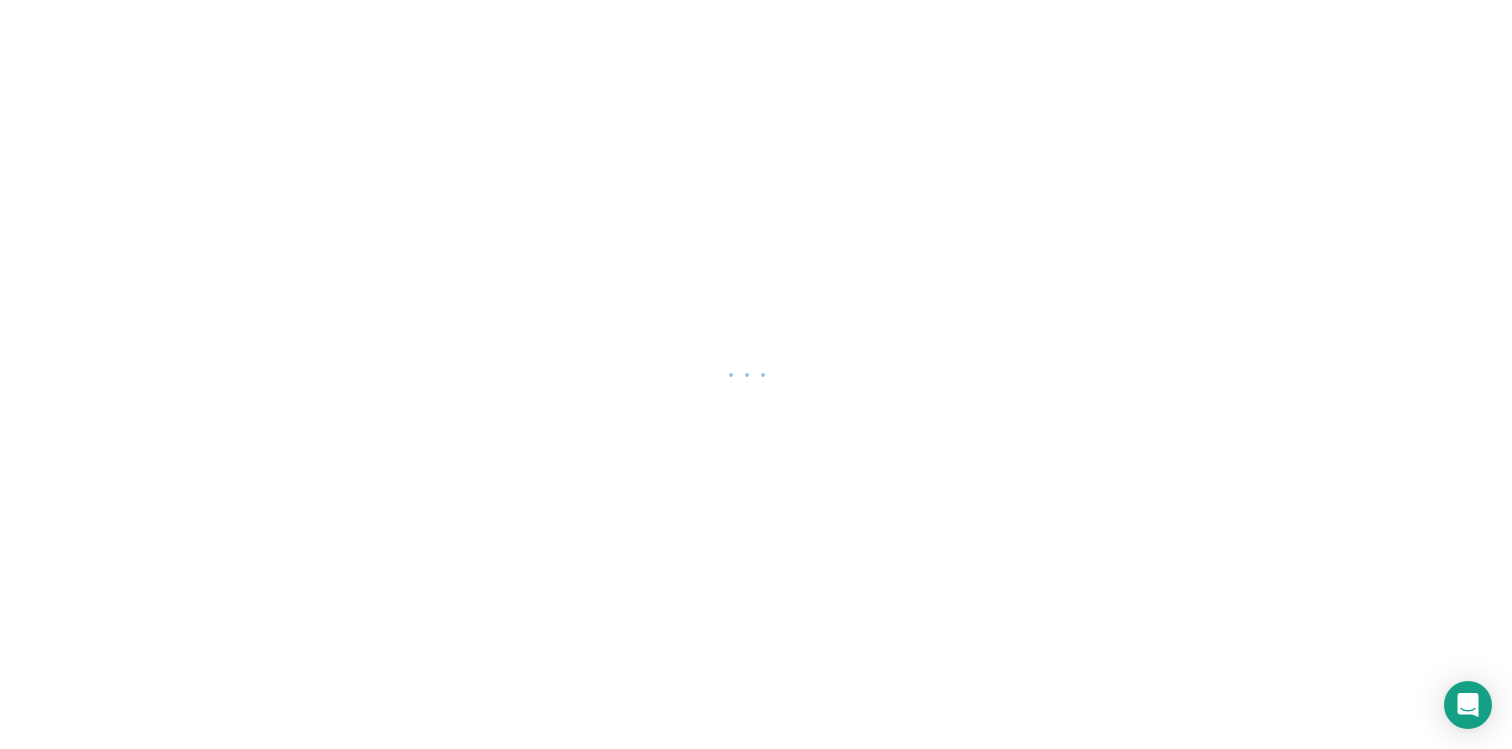 scroll, scrollTop: 0, scrollLeft: 0, axis: both 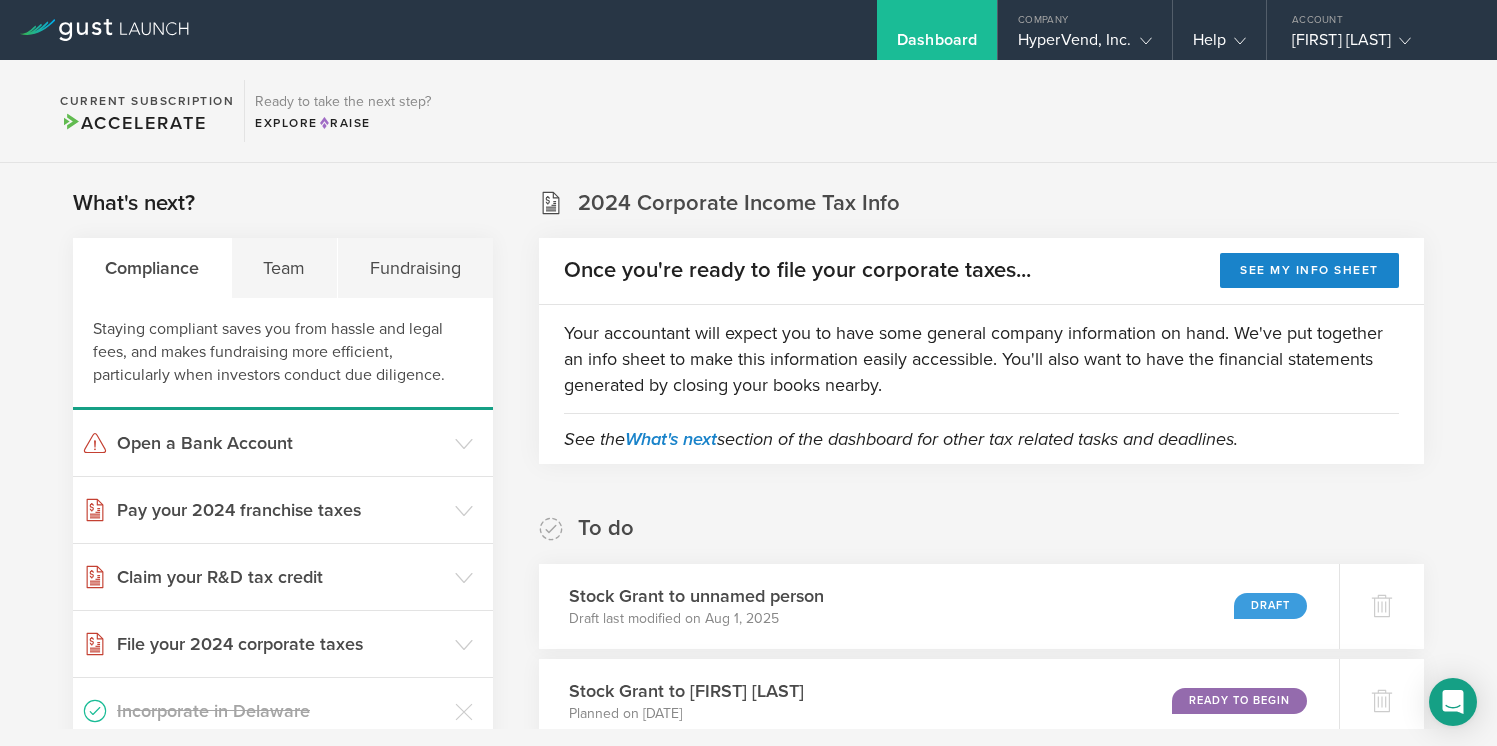 click on "2024 Corporate Income Tax Info Once you're ready to file your corporate taxes... See my info sheet Your accountant will expect you to have some general company information
on hand. We've put together an info sheet to make this information easily
accessible. You'll also want to have the financial statements generated
by closing your books nearby. See the What's next section of the dashboard for other tax related tasks and deadlines. To do Stock Grant to unnamed person Draft last modified on [DATE]
Draft Stock Grant to [FIRST] [LAST] Planned on [DATE]
Ready to Begin Advisor Agreement for [FIRST] [LAST] Draft last modified on [DATE]
Draft Contractor Agreement for [FIRST] [LAST] Draft last modified on [DATE]
Draft Advisor Agreement for unnamed person Draft last modified on [DATE]
Draft Stock Grant to [LAST] [LAST] Planned on [DATE]
Ready to Begin Stock Repurchase from [LAST] [LAST] Draft last modified on [DATE]
Draft Draft Draft SAFE for you 2" at bounding box center [981, 4993] 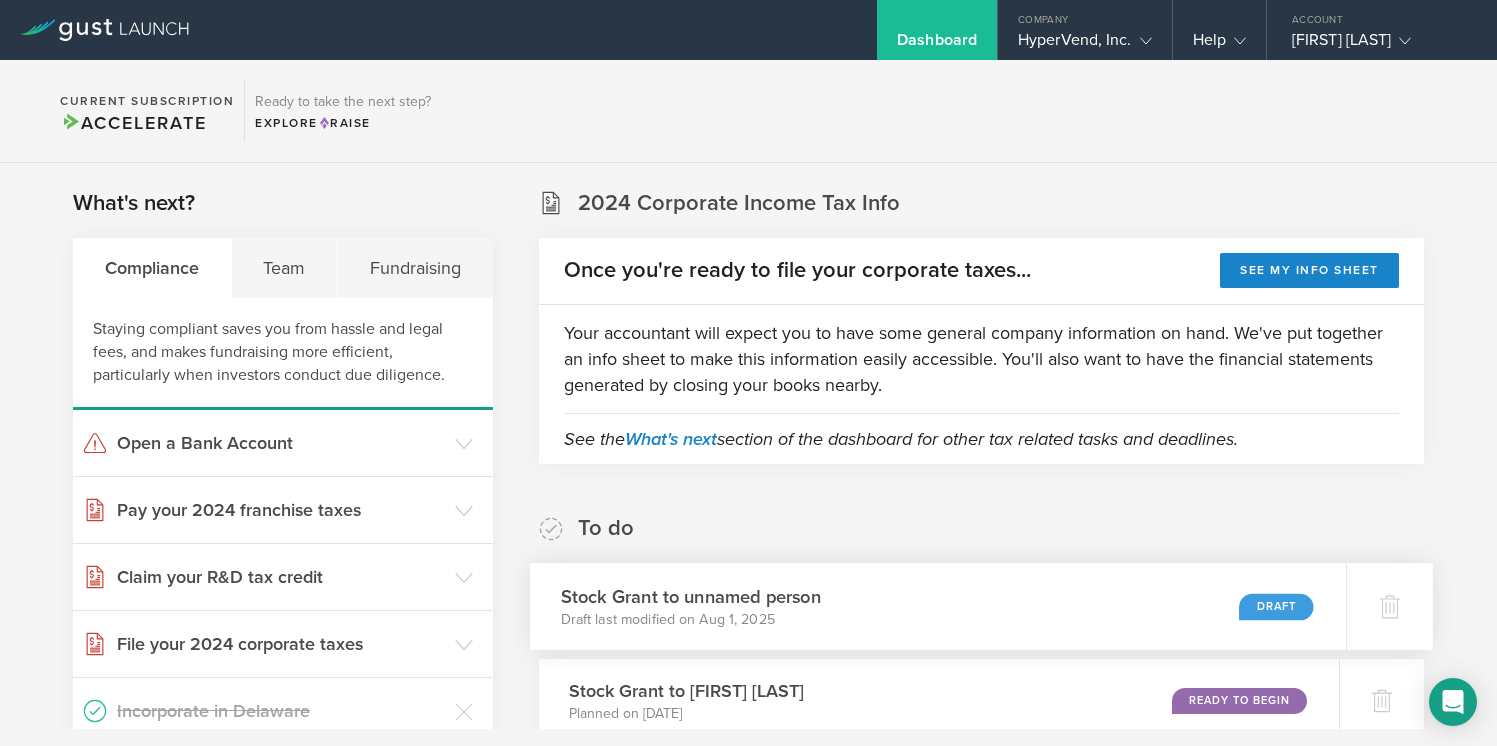 click on "Stock Grant to unnamed person" at bounding box center [690, 596] 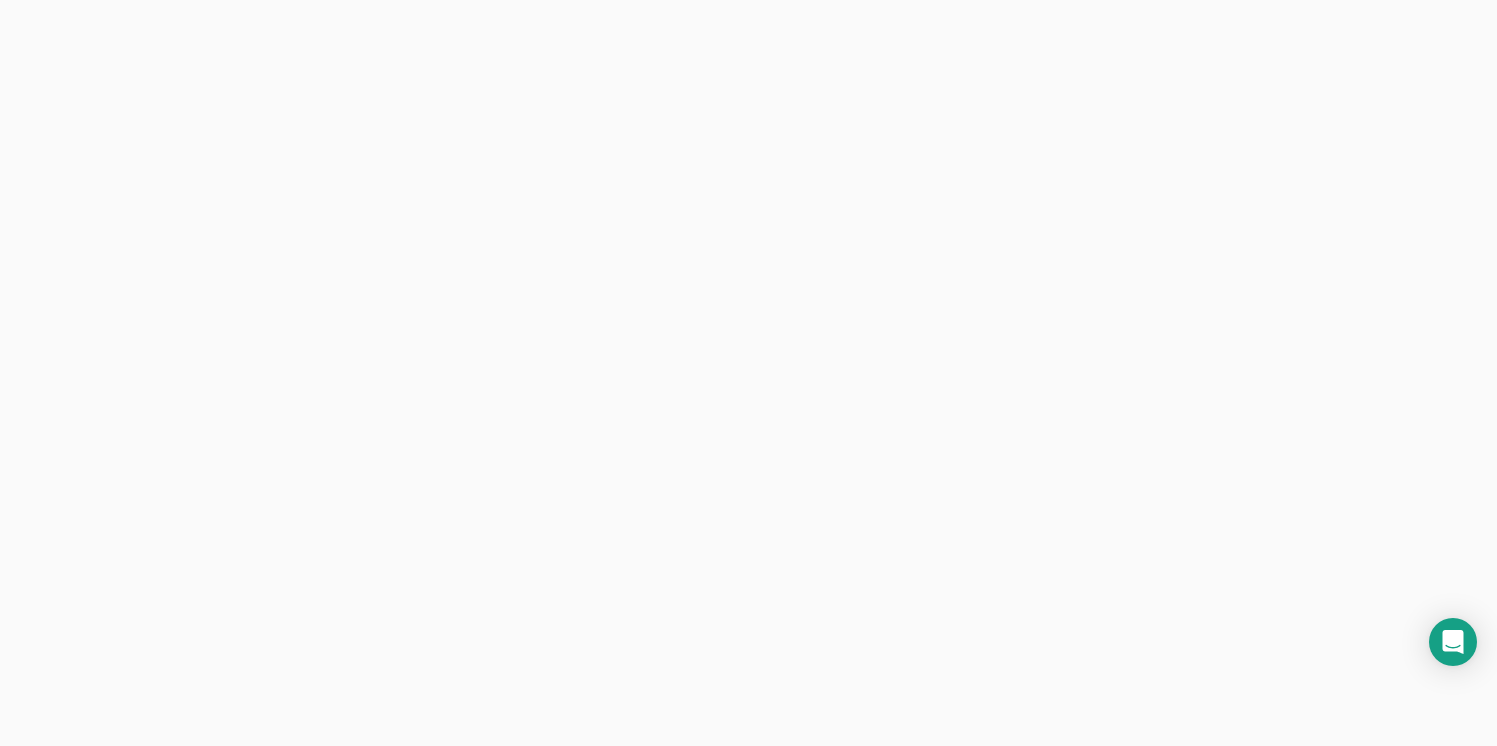 scroll, scrollTop: 0, scrollLeft: 0, axis: both 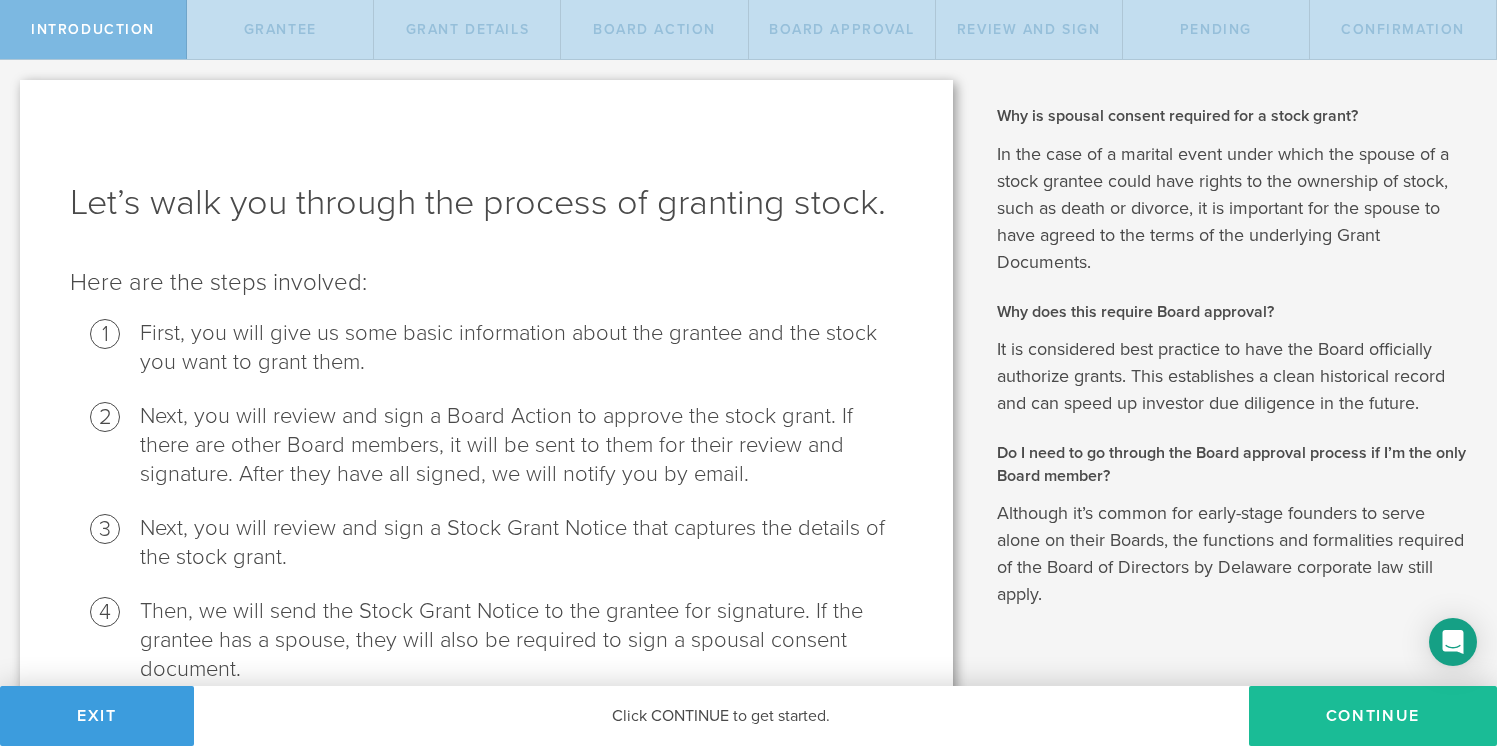 click on "Grant Details" at bounding box center (467, 29) 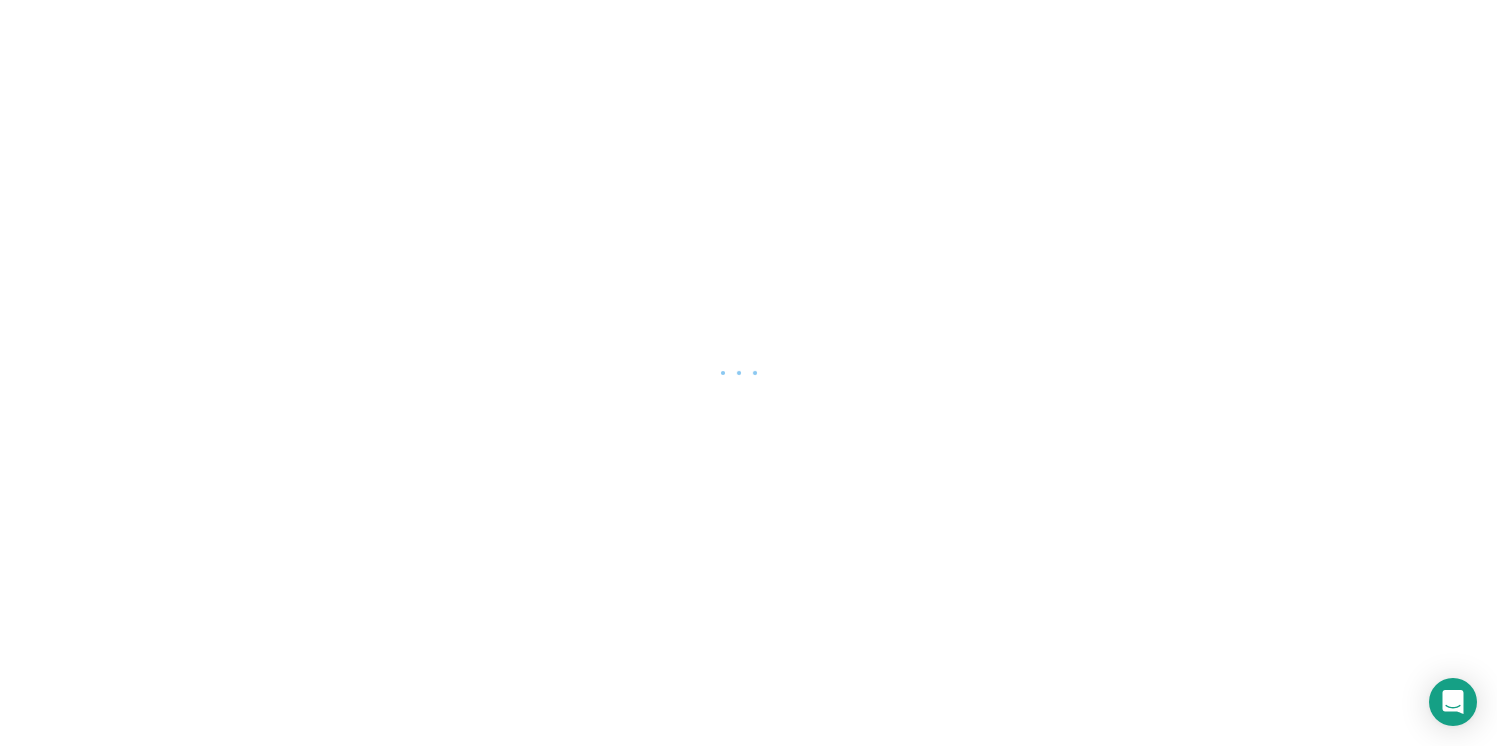 scroll, scrollTop: 0, scrollLeft: 0, axis: both 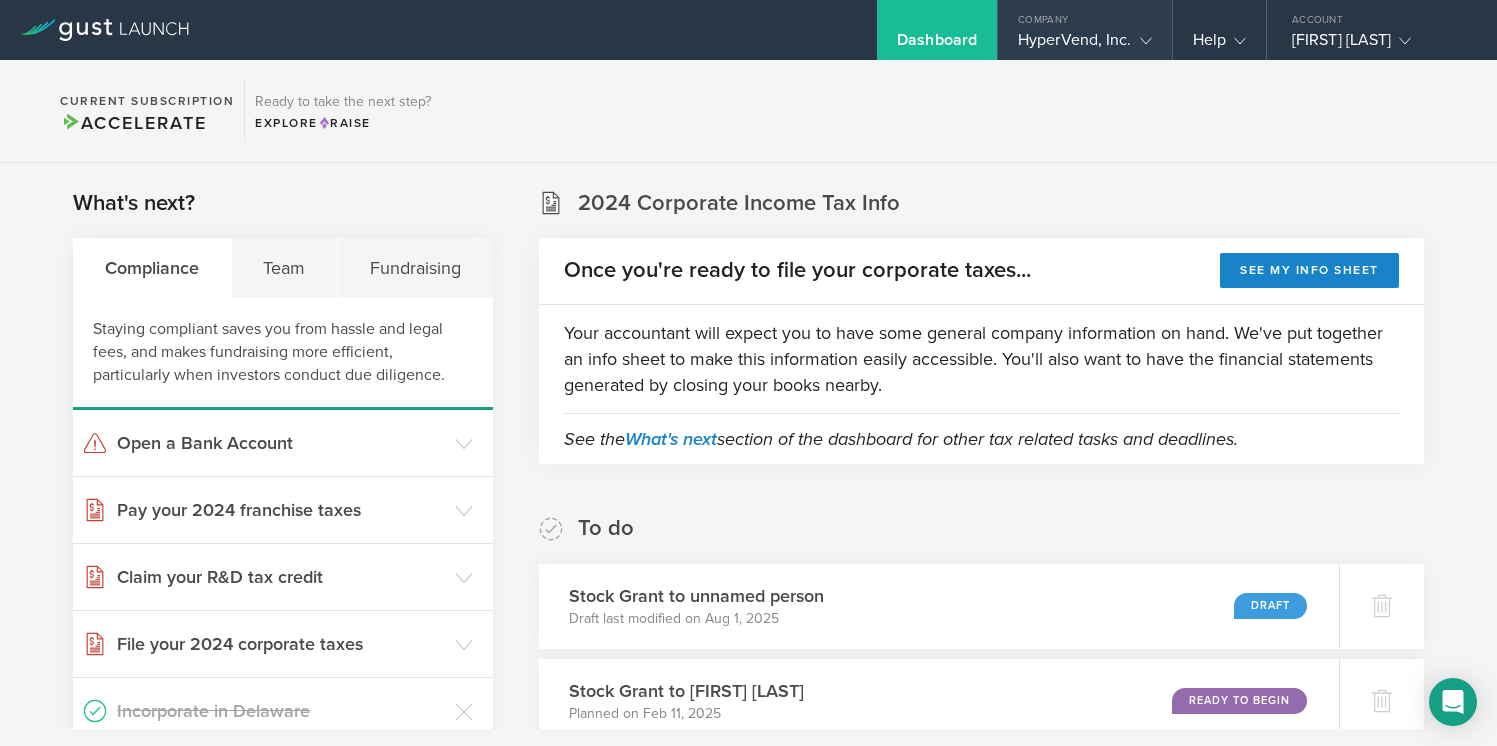 click at bounding box center [1142, 40] 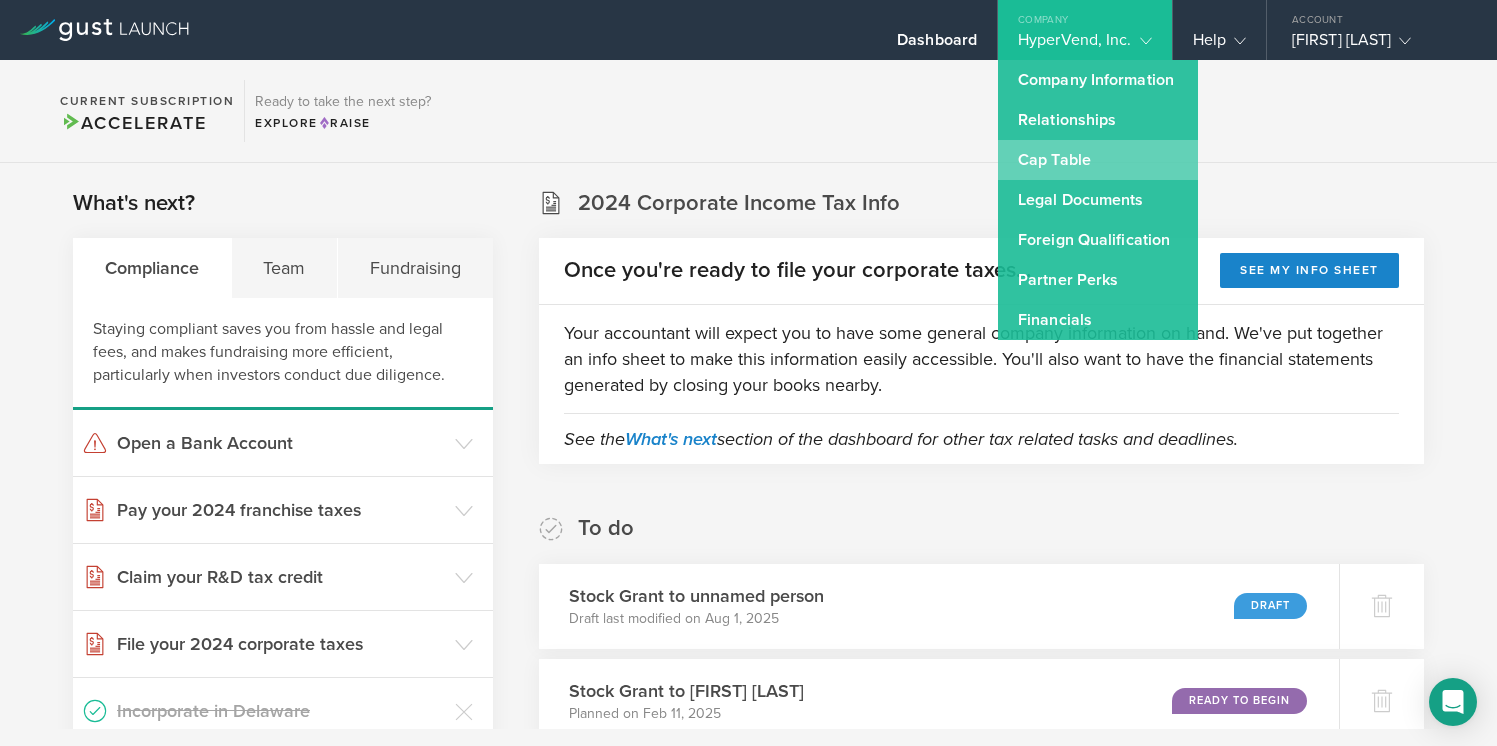 click on "Cap Table" at bounding box center [1098, 160] 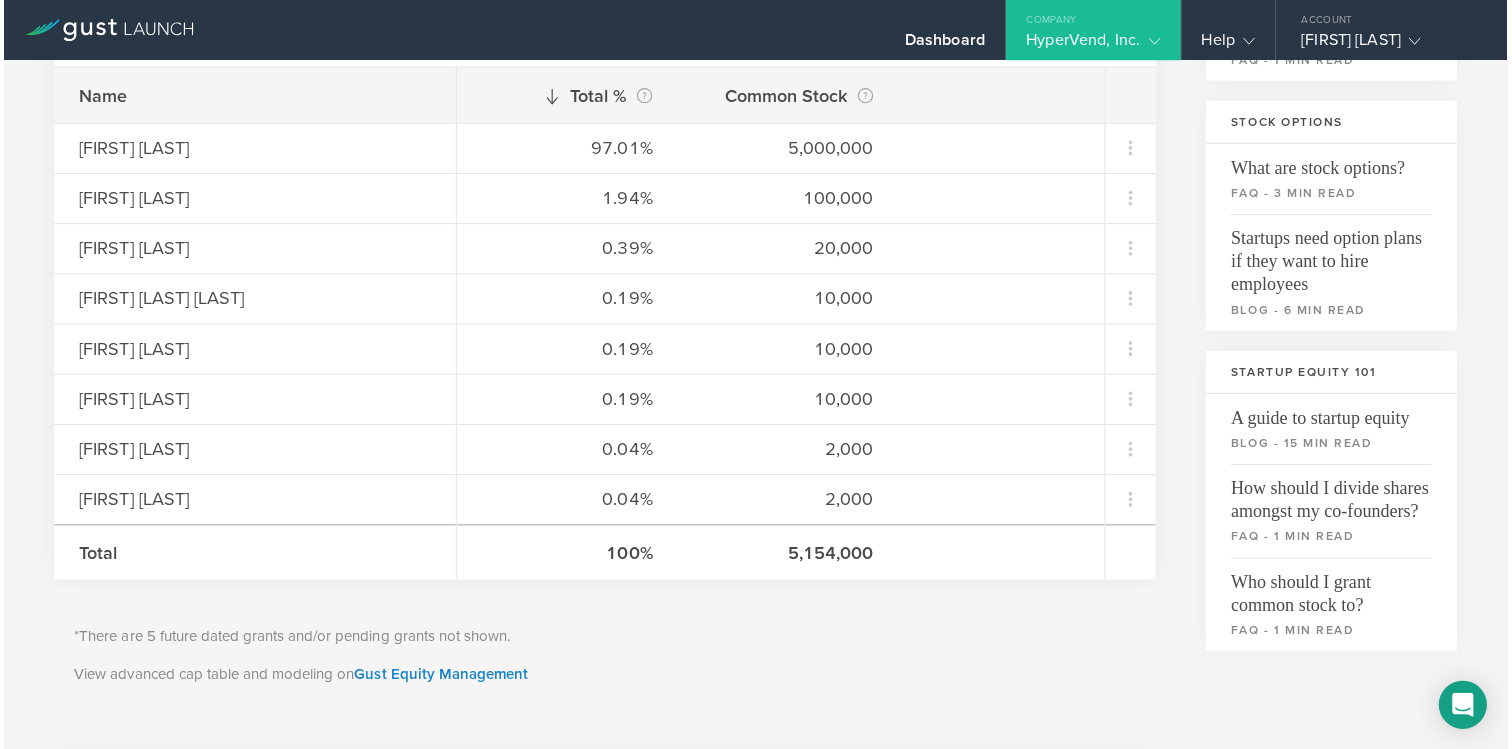 scroll, scrollTop: 377, scrollLeft: 0, axis: vertical 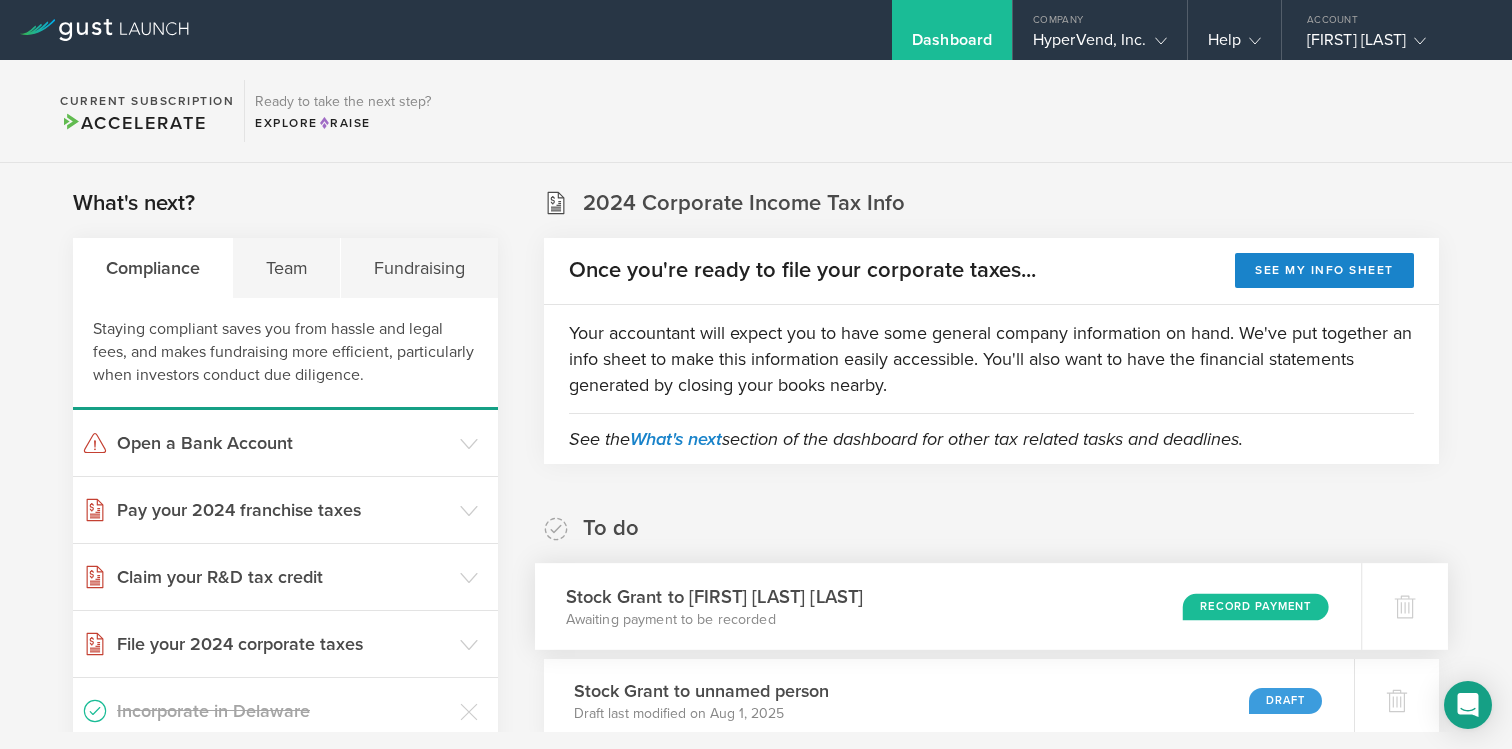 click on "Record Payment" at bounding box center [1256, 606] 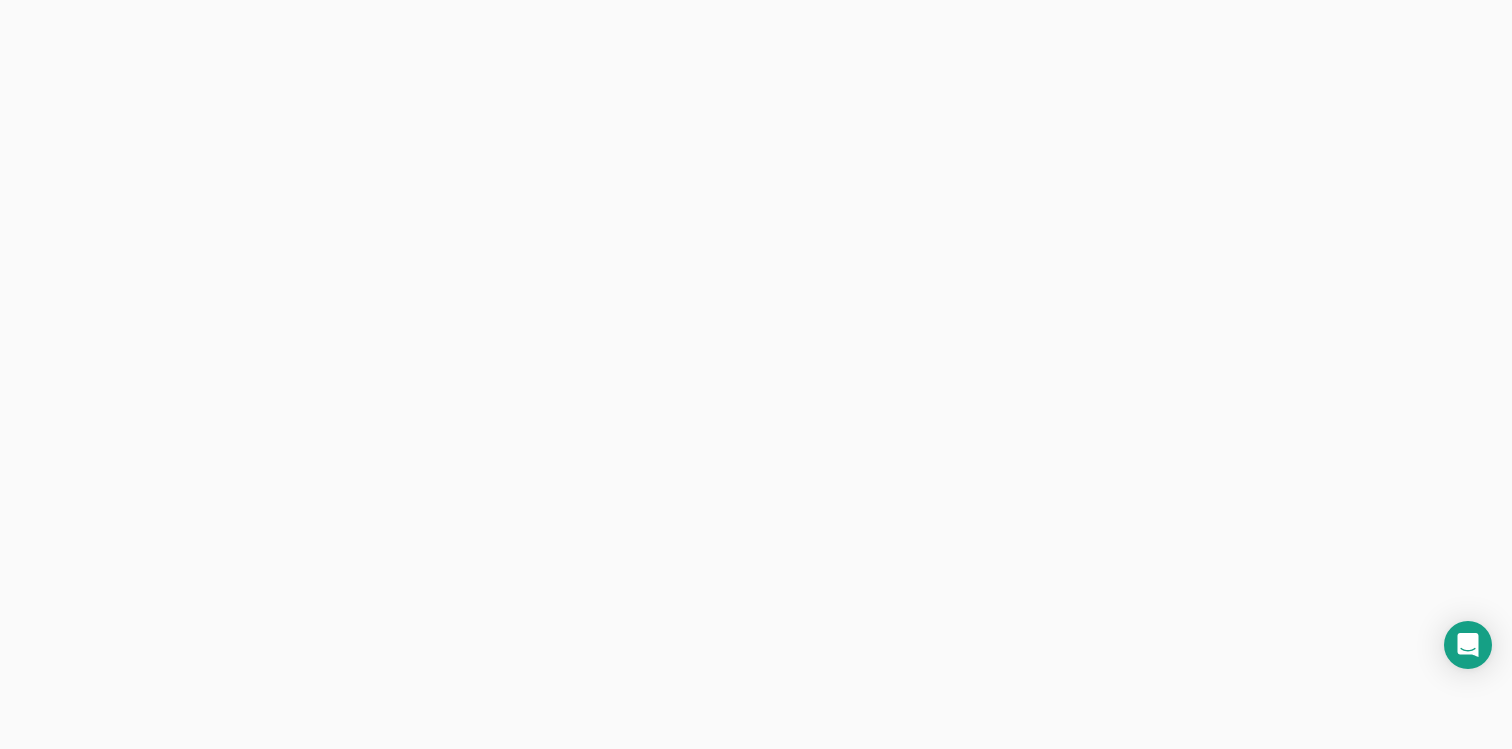 scroll, scrollTop: 0, scrollLeft: 0, axis: both 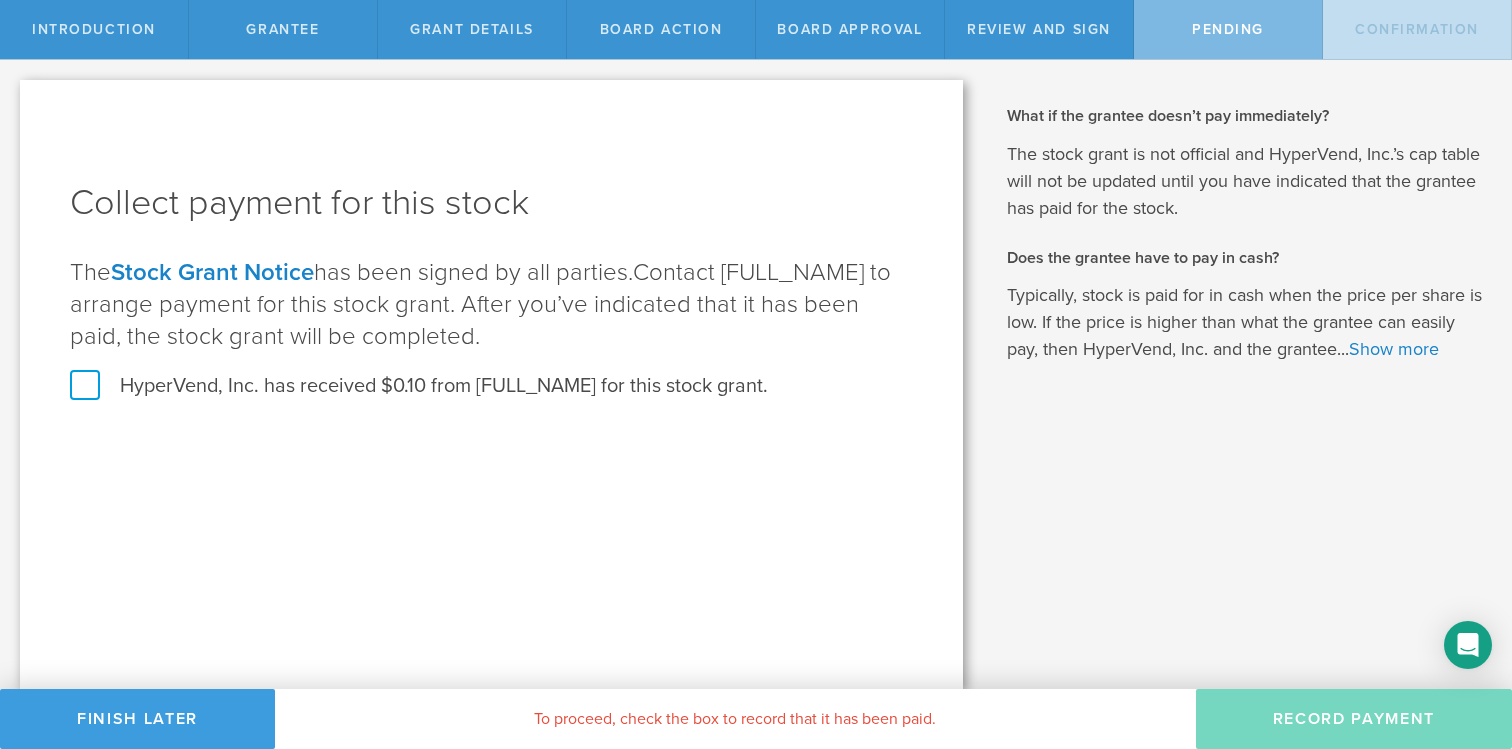 click on "HyperVend, Inc. has received $0.10 from [FULL_NAME] for this stock grant." at bounding box center [419, 386] 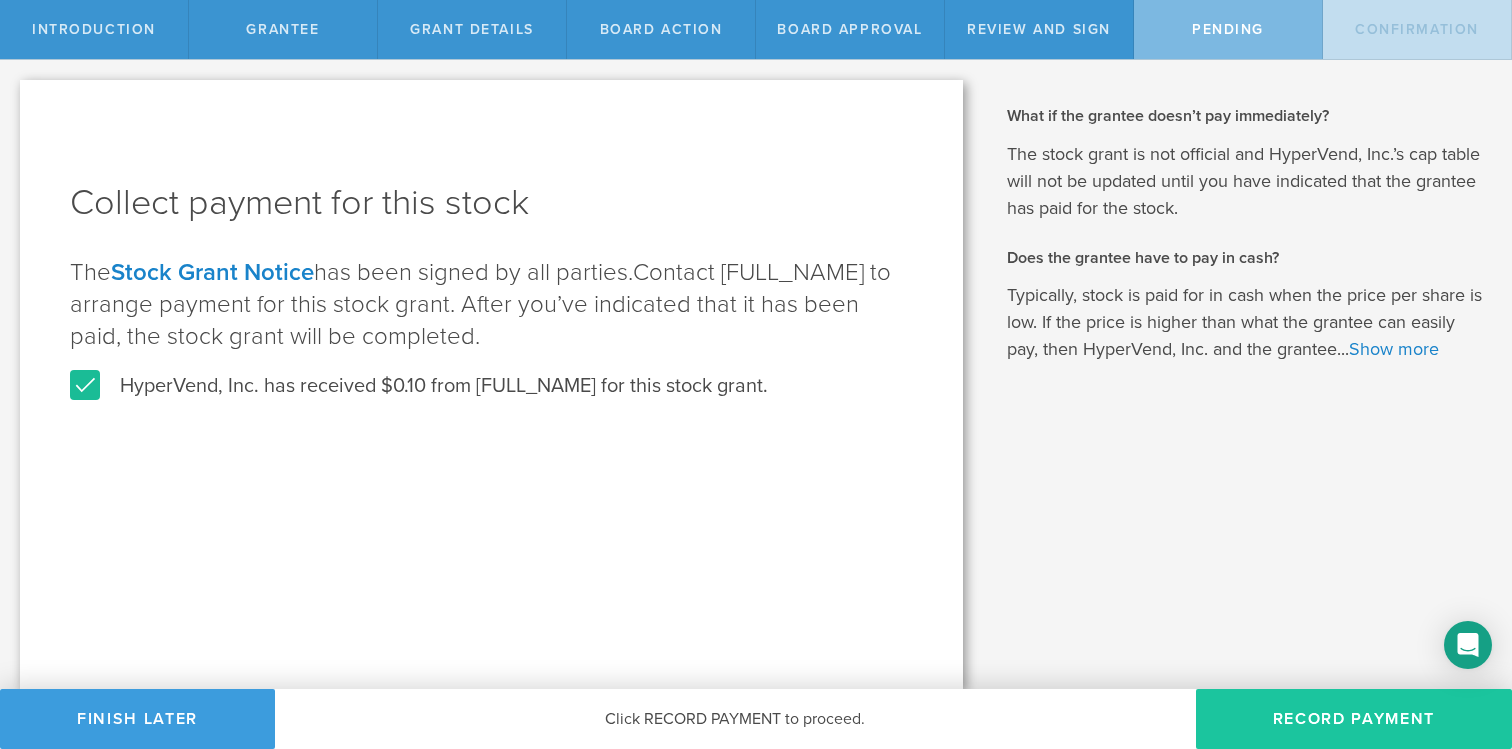 click on "Record Payment" at bounding box center (1354, 719) 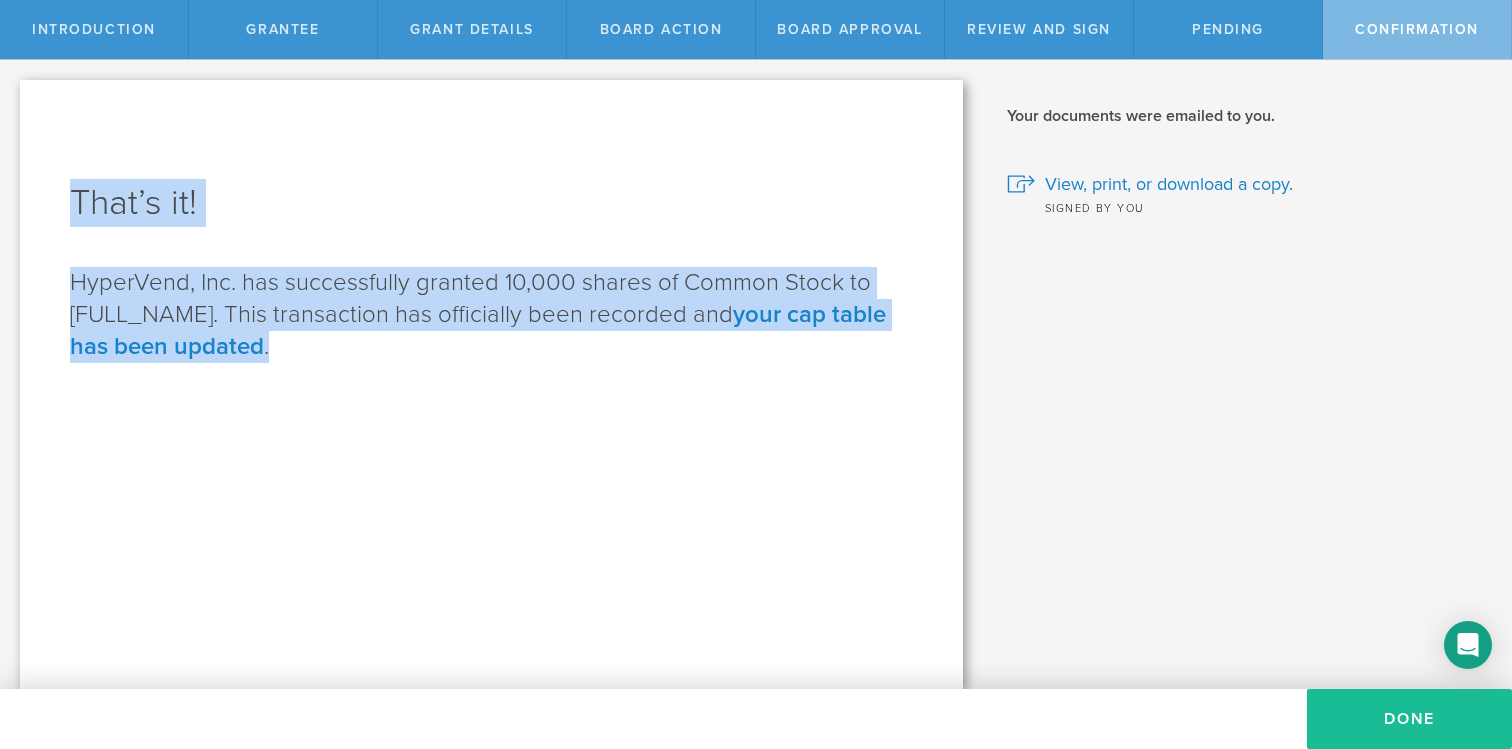 drag, startPoint x: 75, startPoint y: 198, endPoint x: 342, endPoint y: 356, distance: 310.24667 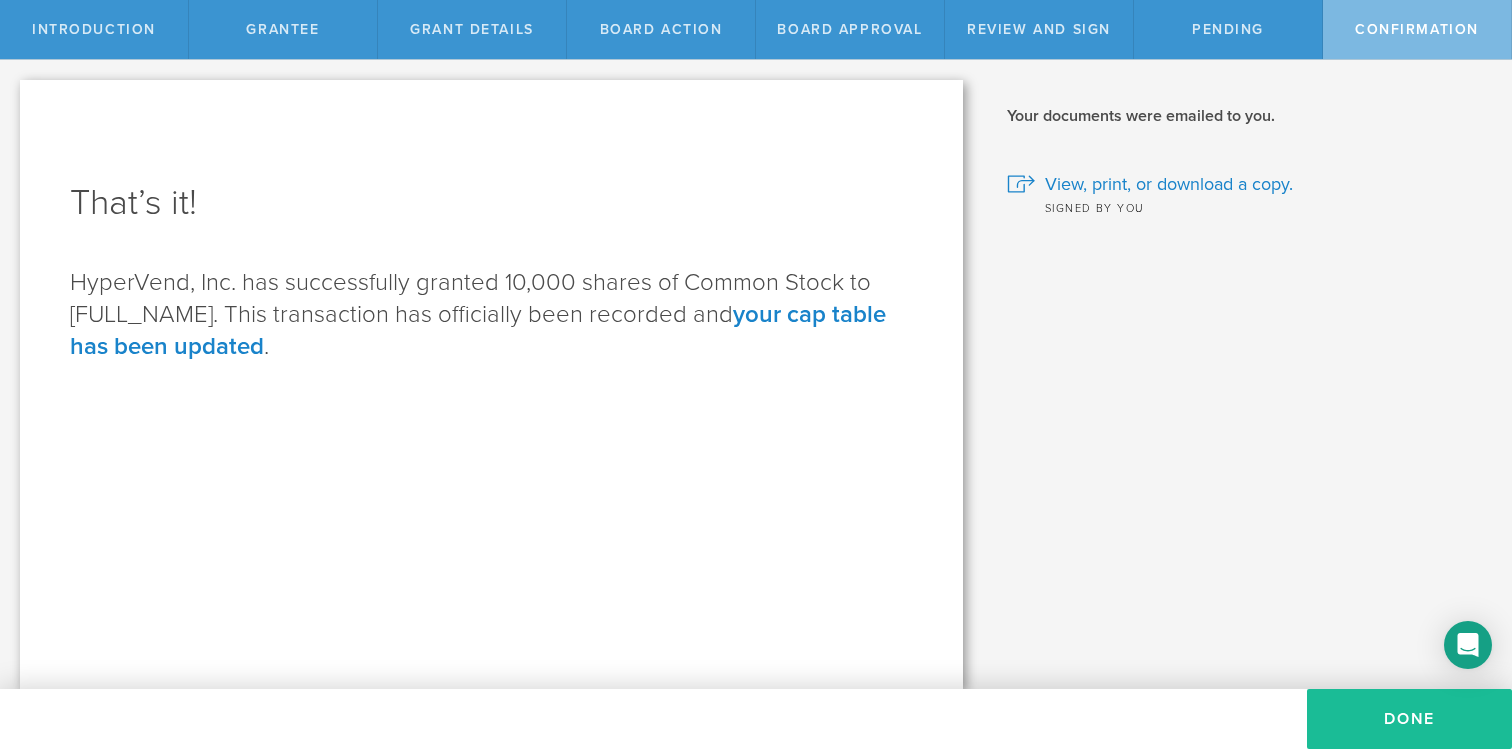 click on "your cap table has been updated" at bounding box center (478, 330) 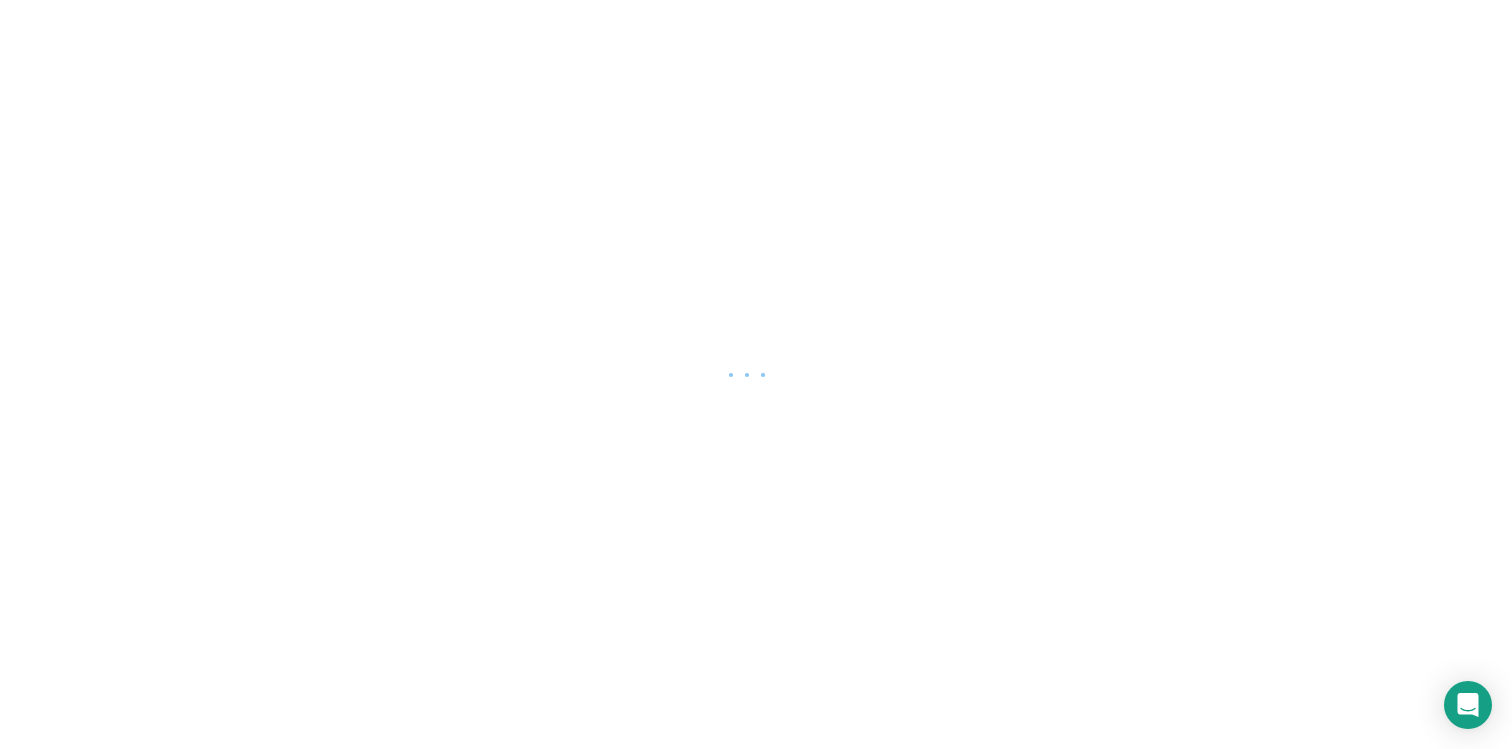 scroll, scrollTop: 0, scrollLeft: 0, axis: both 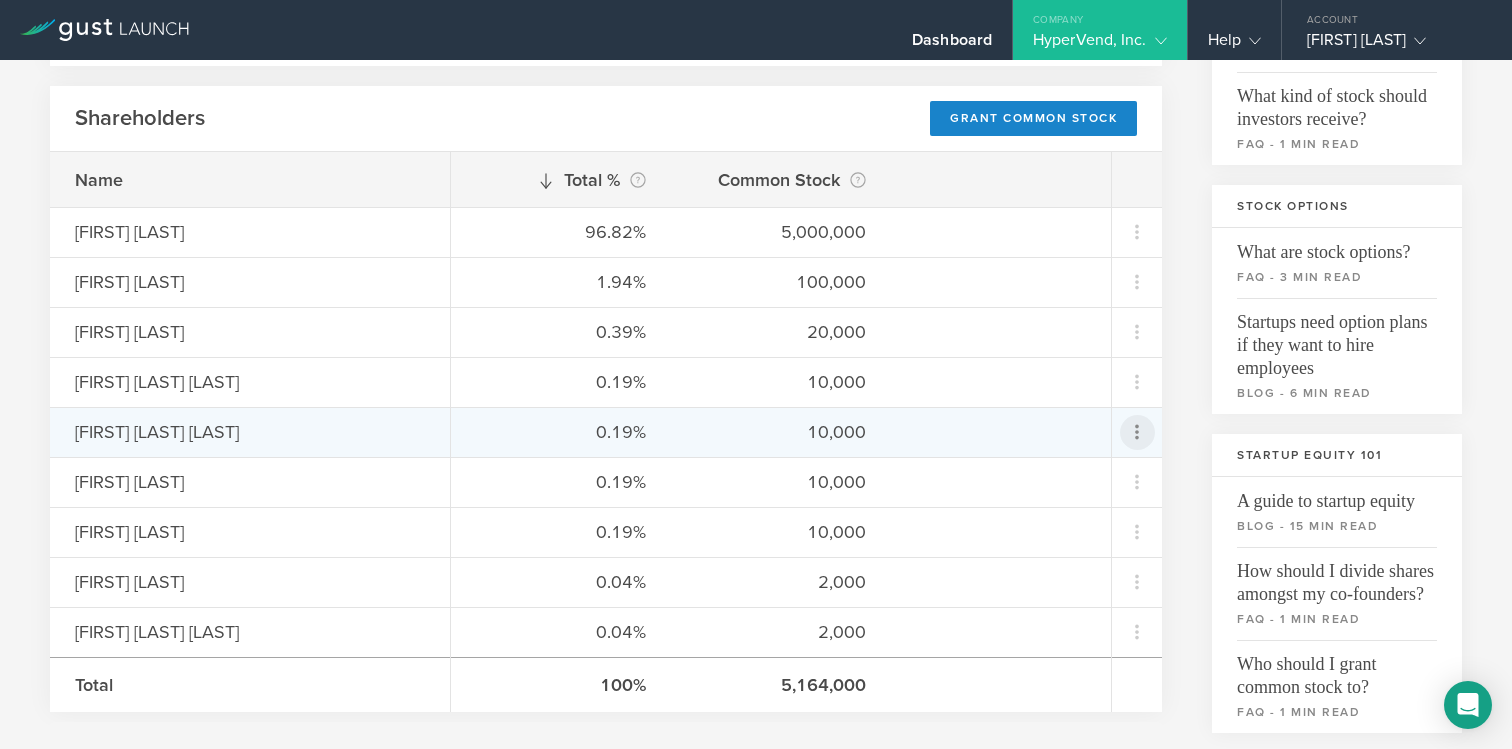 click 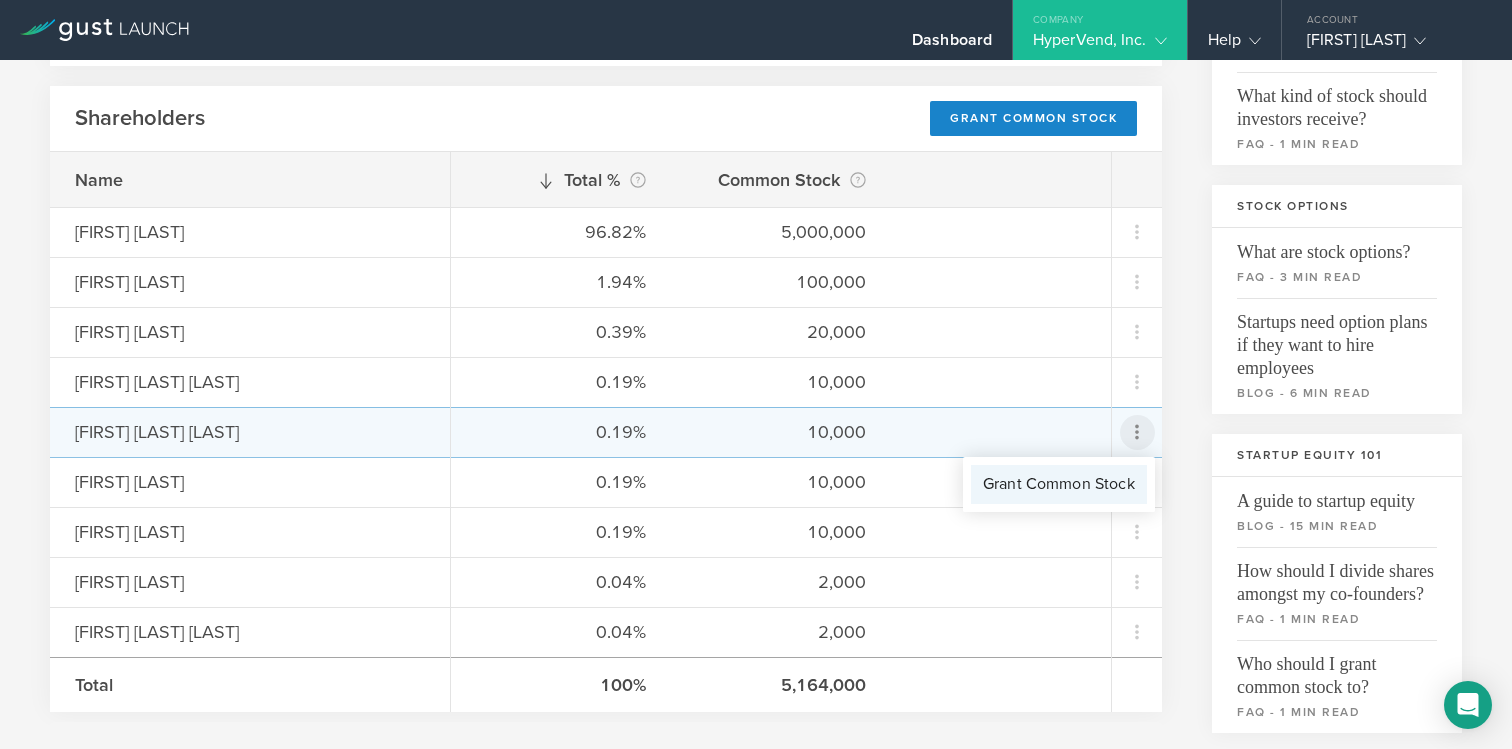 click on "Grant Common Stock" at bounding box center (1059, 484) 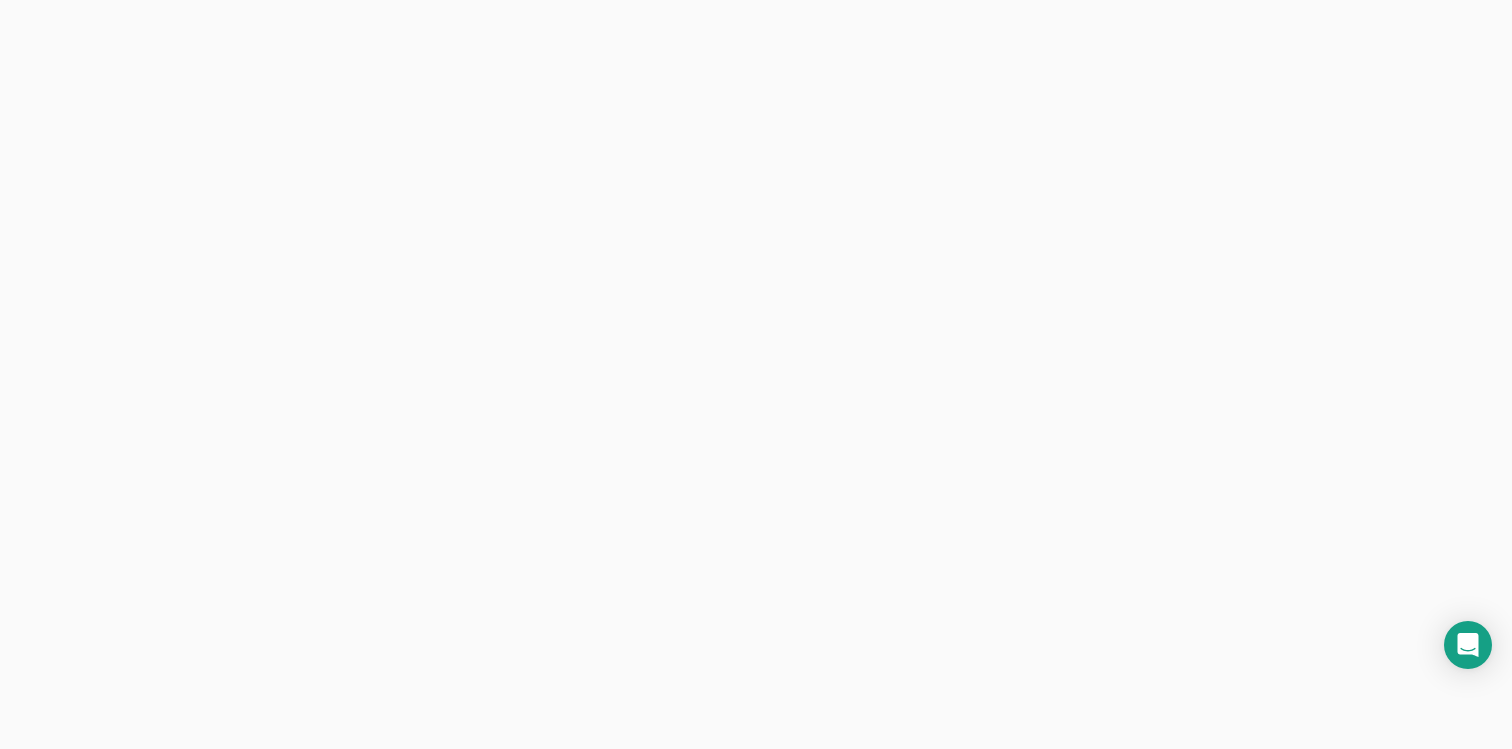 scroll, scrollTop: 0, scrollLeft: 0, axis: both 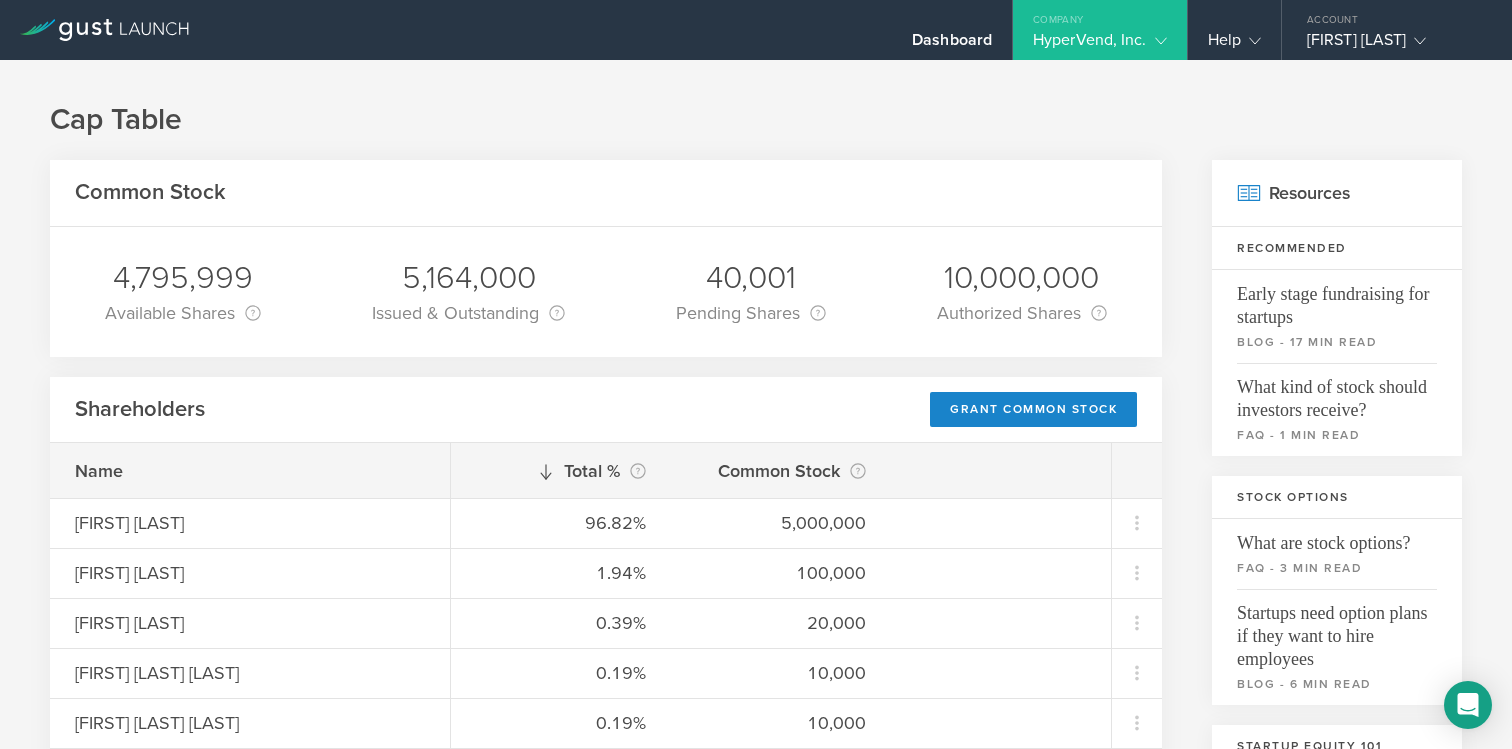 click on "Cap Table Common Stock 4,795,999 Available Shares This is the number of shares that the company has available to issue. It is the number of authorized
shares minus any issued shares and pending shares. If  share has been repurchased, it is added back
to the available shares. 5,164,000 Issued & Outstanding This is the number of shares that are currently held by shareholders. If the shares have been
repurchased then they are no longer considered outstanding. 40,001 Pending Shares This is the number of shares from any pending stock grants. Although the stock grant documents have
been sent to the grantee, they either have not been fully signed or have not been paid for by the
grantee. Once payment for the shares has been recorded, they will be considered “Issued & Outstanding”.
If a stock grant has a future grant date, then it is considered pending even if it has already been paid. 10,000,000 Authorized Shares This is the total number of shares of Common Stock that the company is allowed to issue. [LAST]" at bounding box center [756, 997] 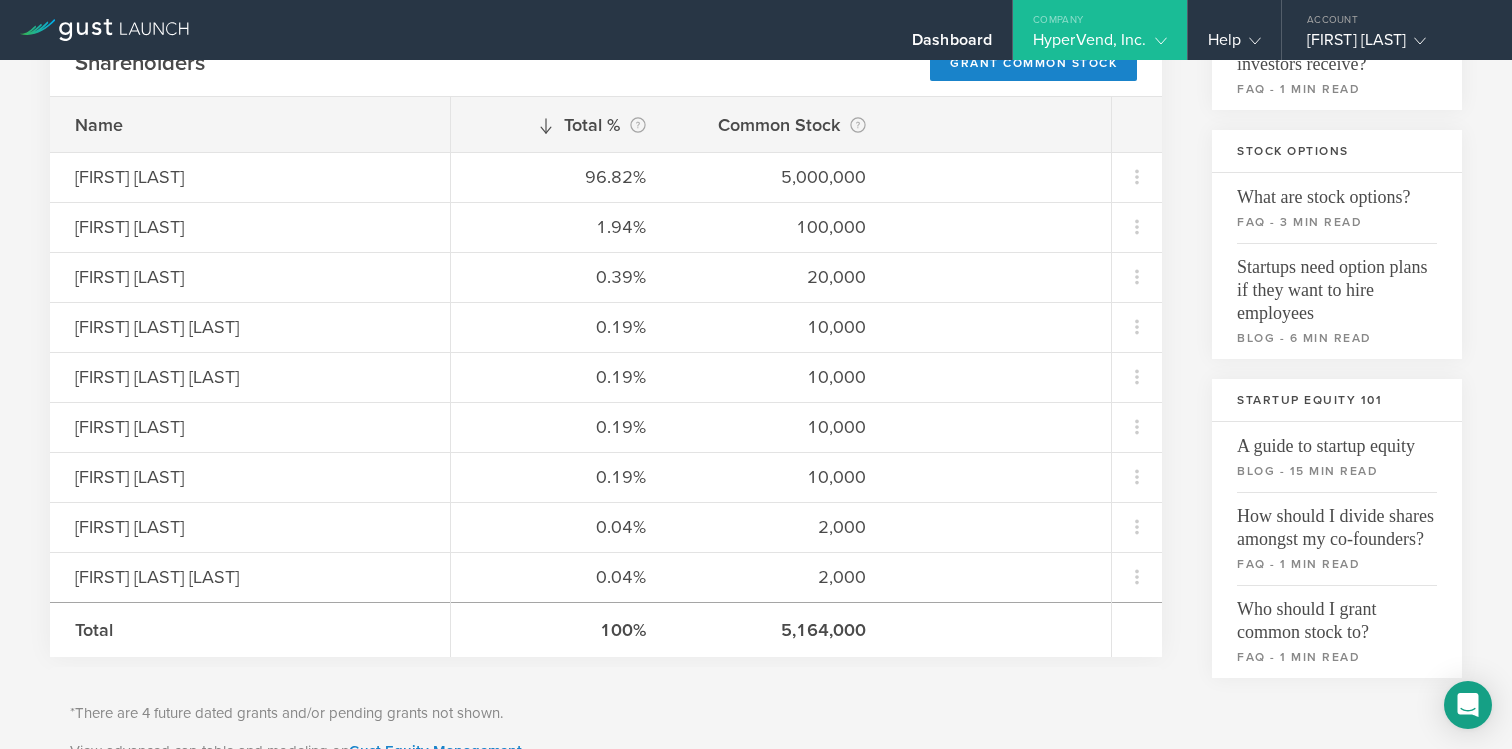 scroll, scrollTop: 354, scrollLeft: 0, axis: vertical 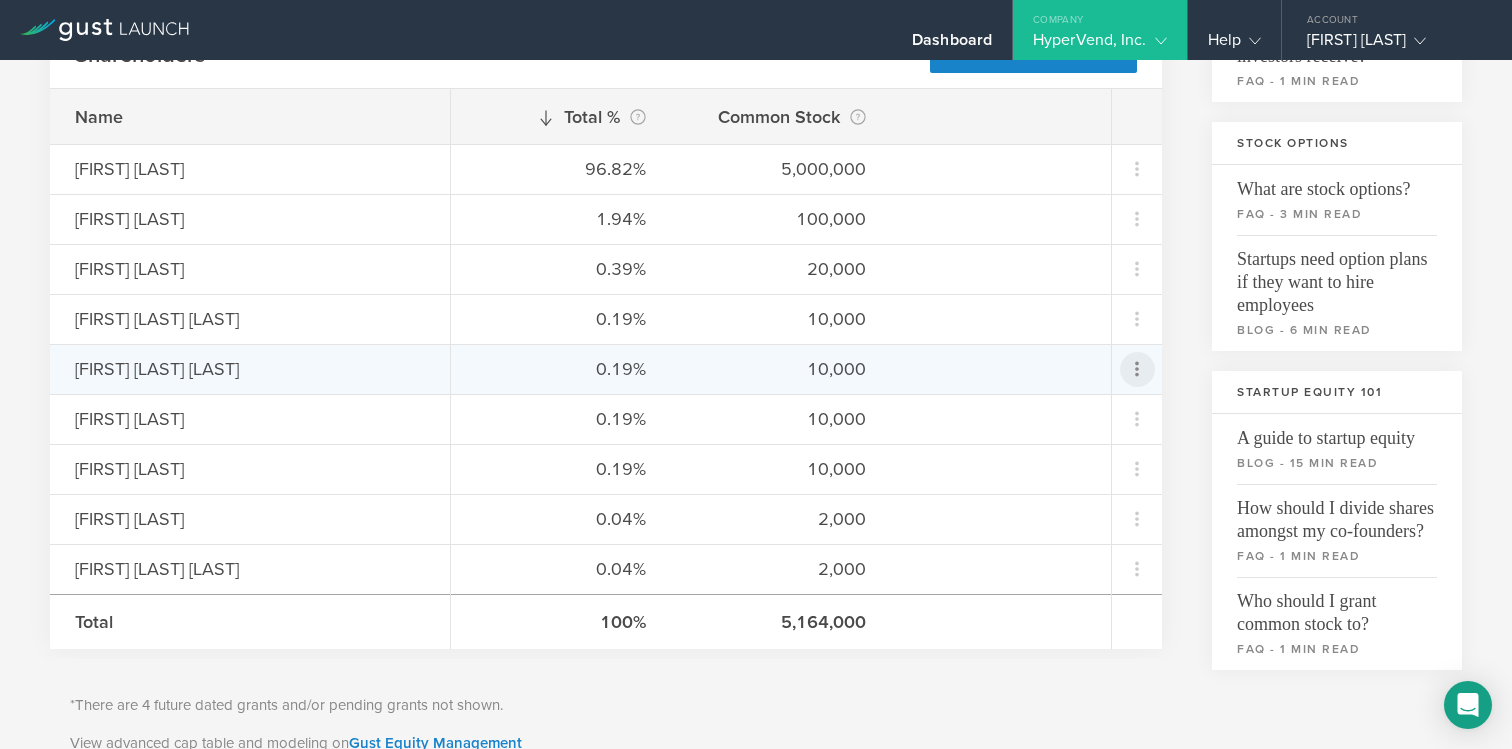click 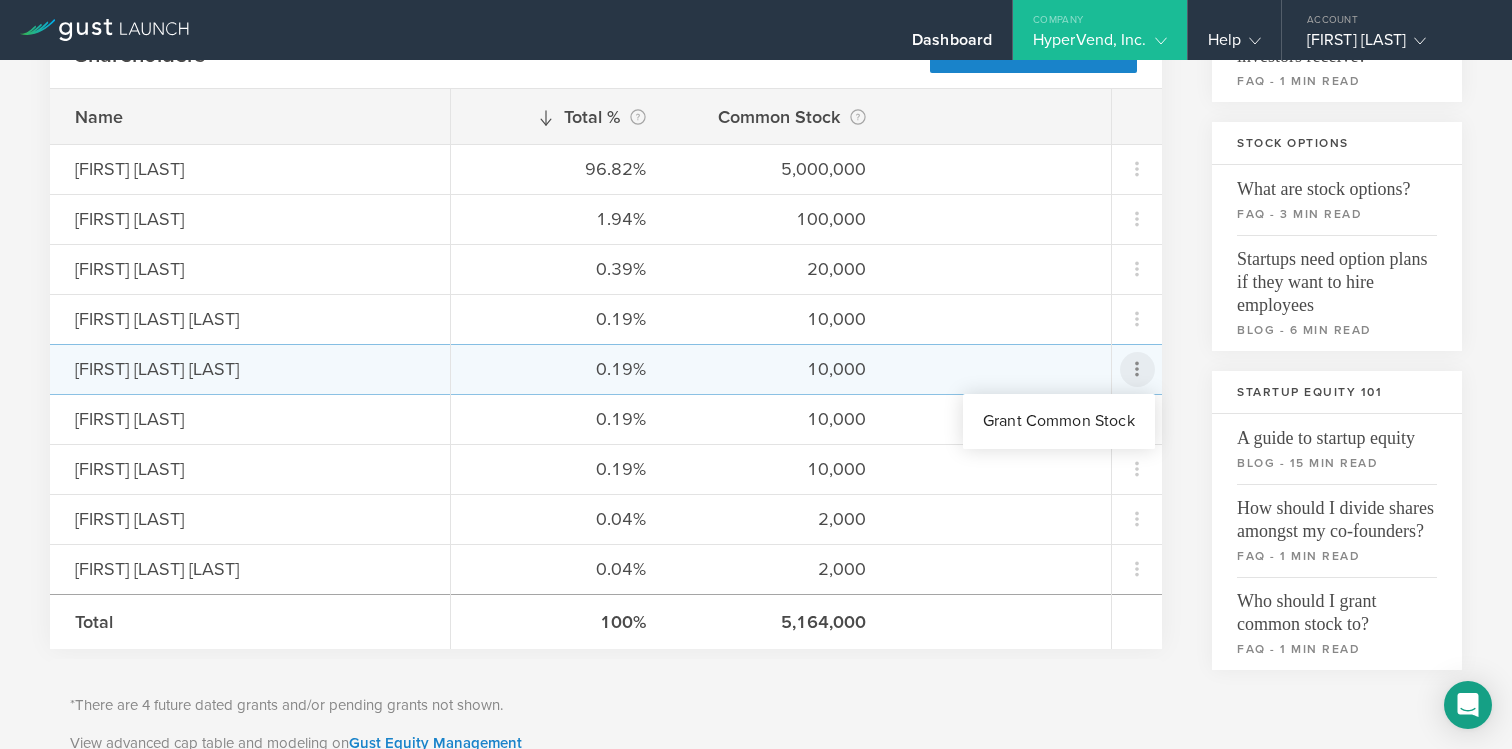 click at bounding box center [756, 374] 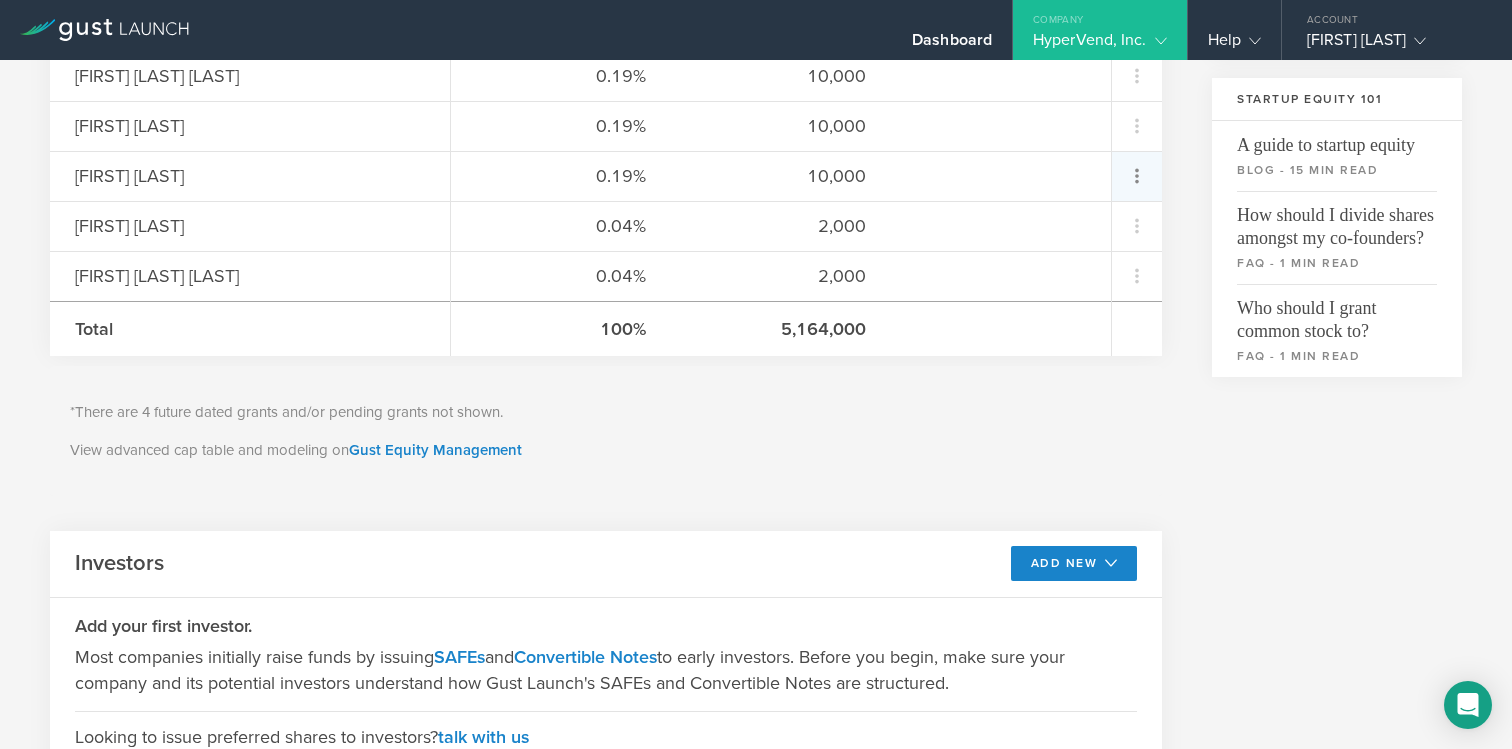 scroll, scrollTop: 635, scrollLeft: 0, axis: vertical 